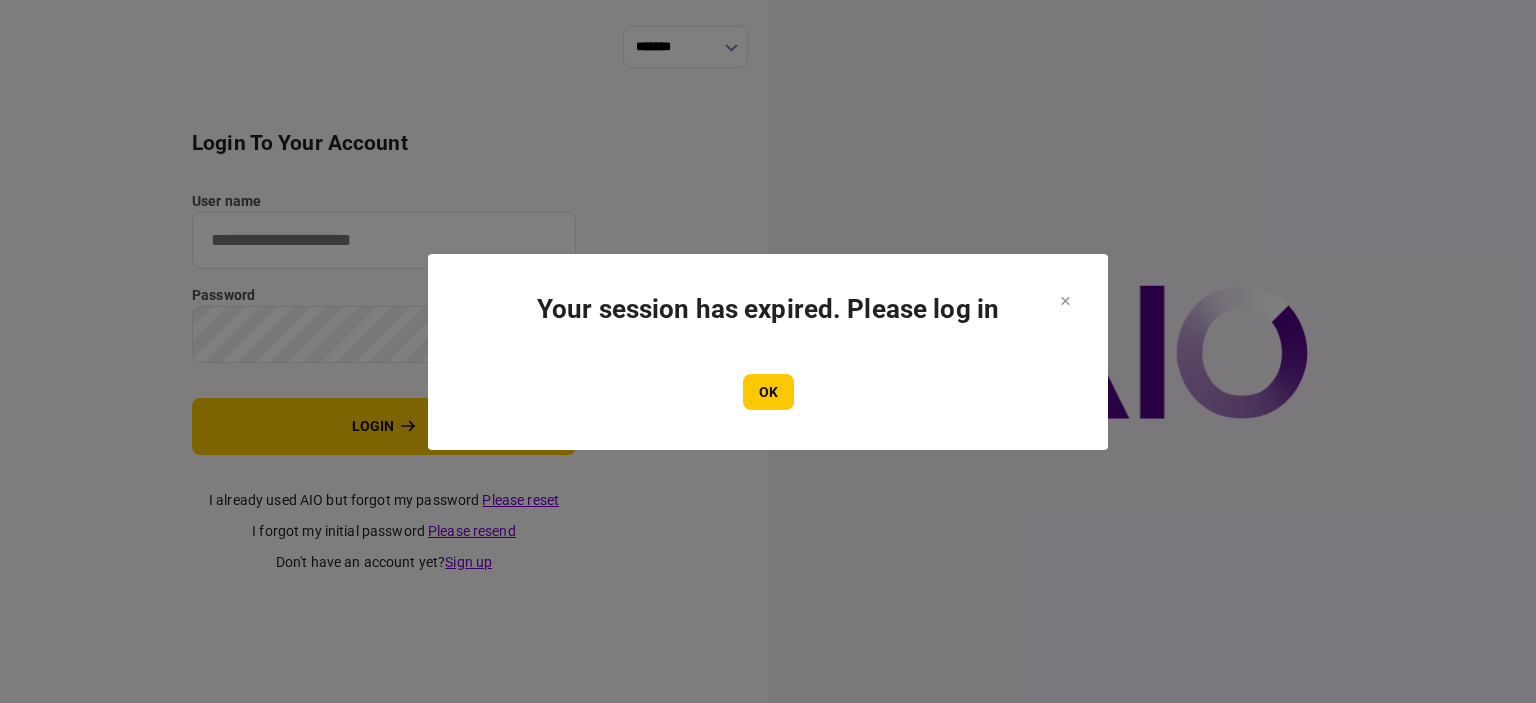 scroll, scrollTop: 0, scrollLeft: 0, axis: both 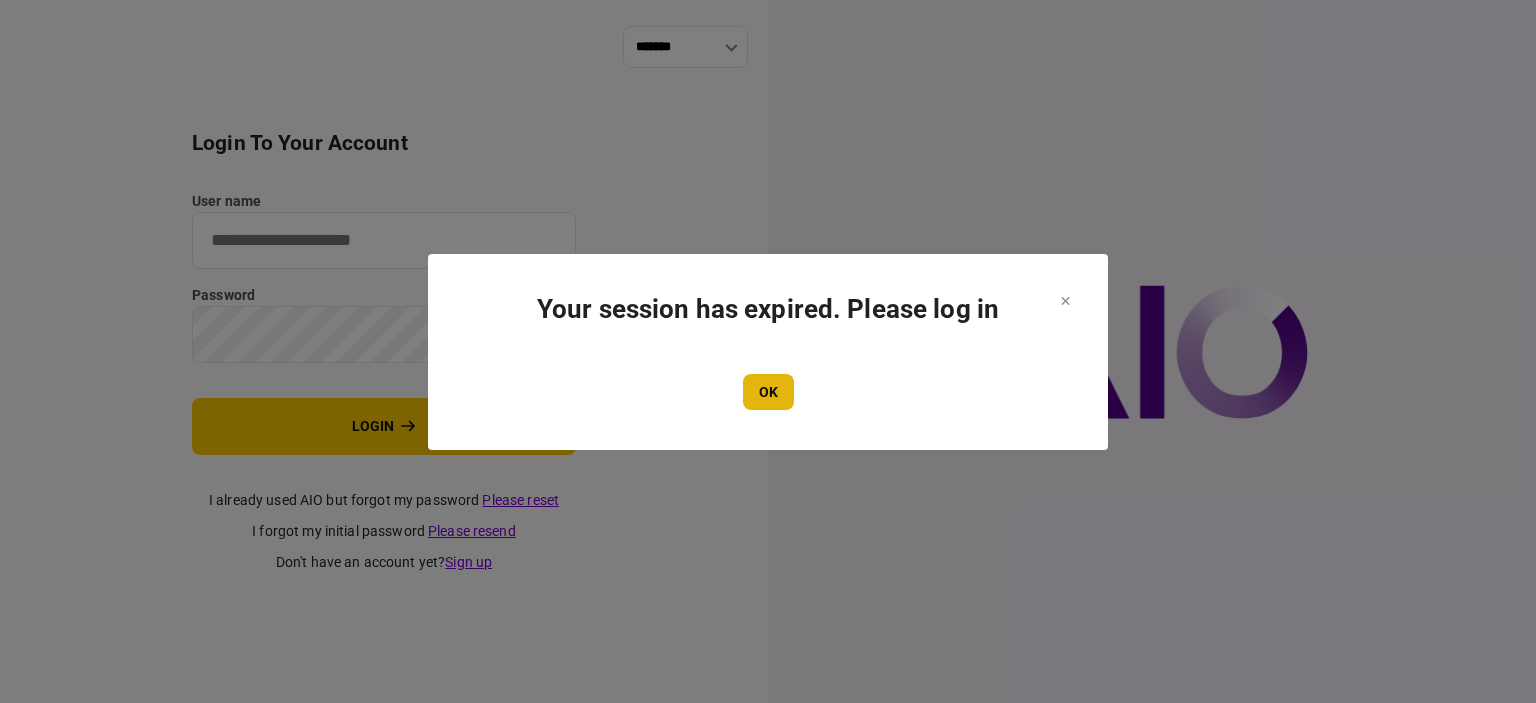 type on "****" 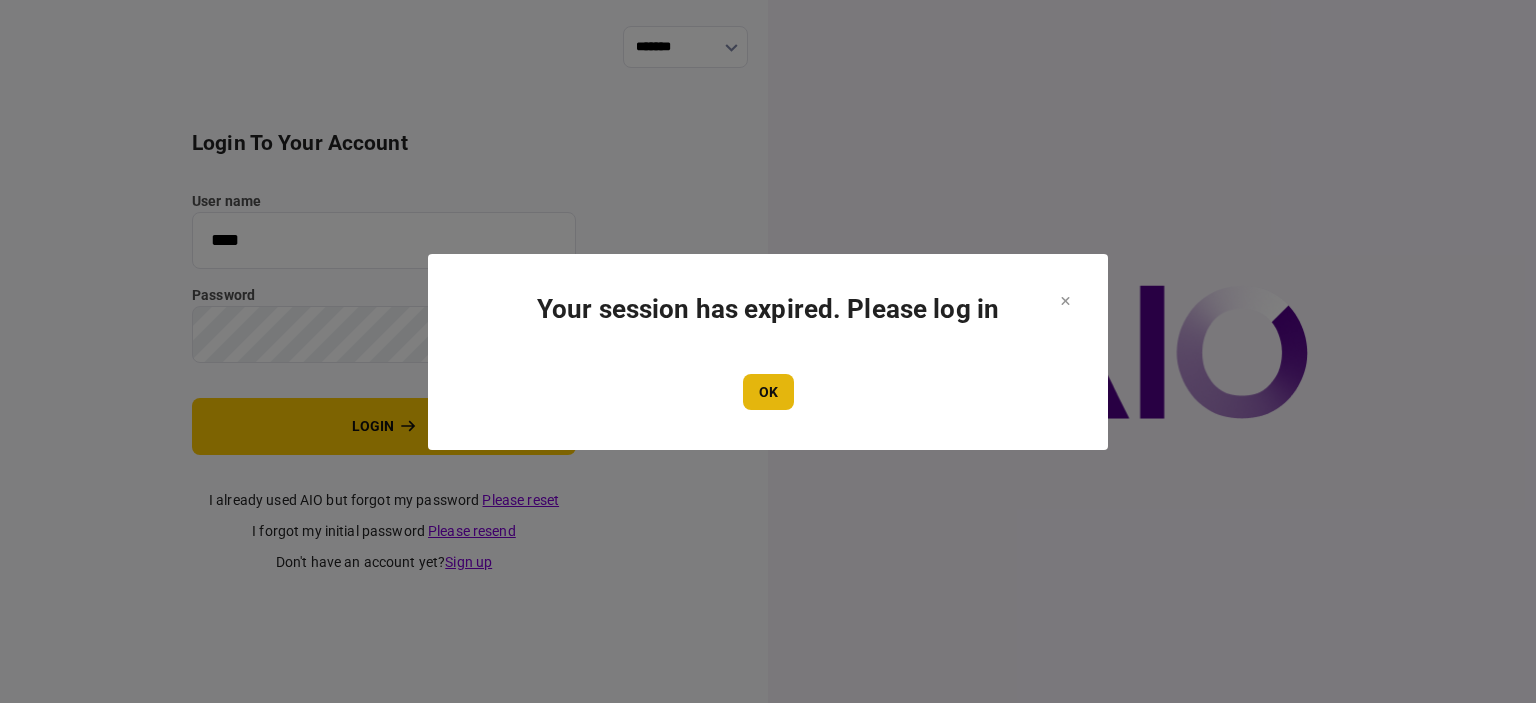 click on "OK" at bounding box center [768, 392] 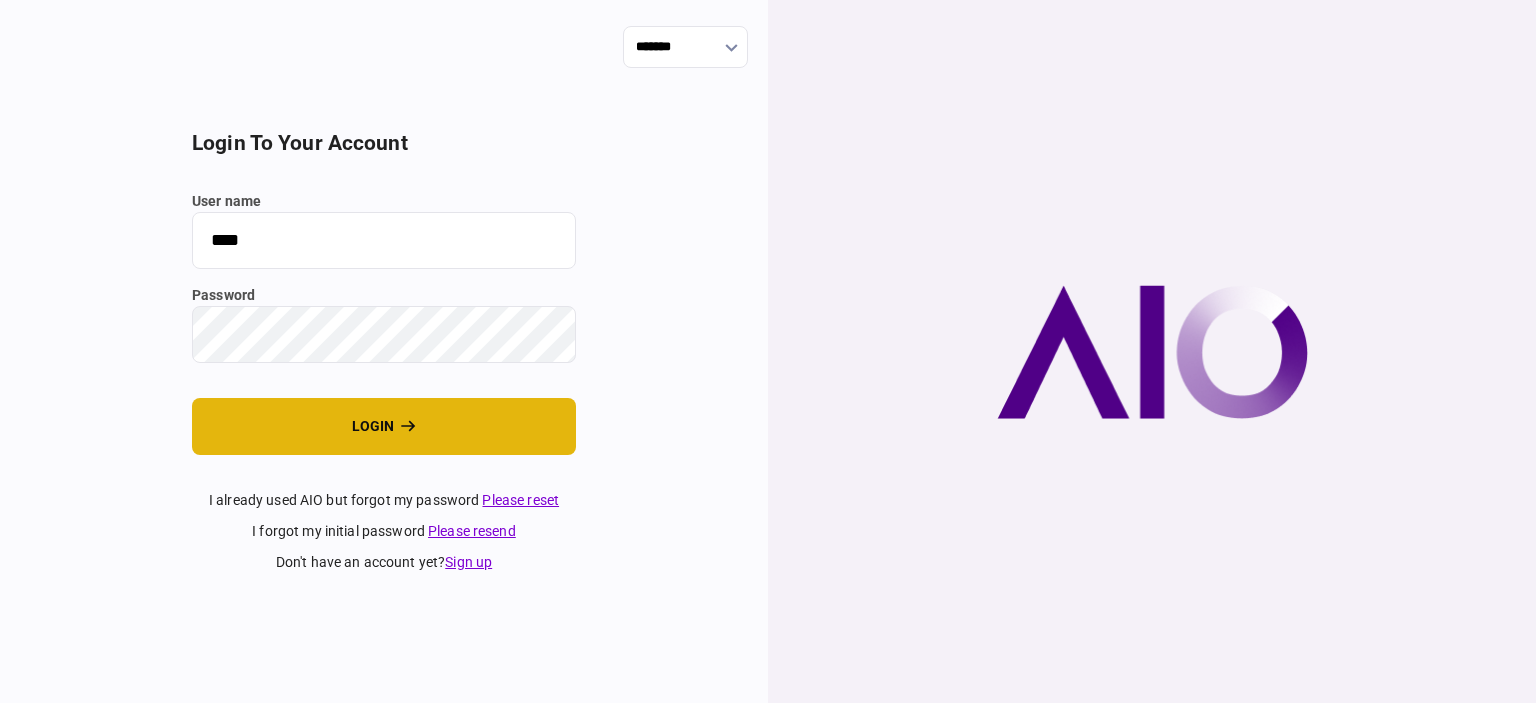 click on "login" at bounding box center [384, 426] 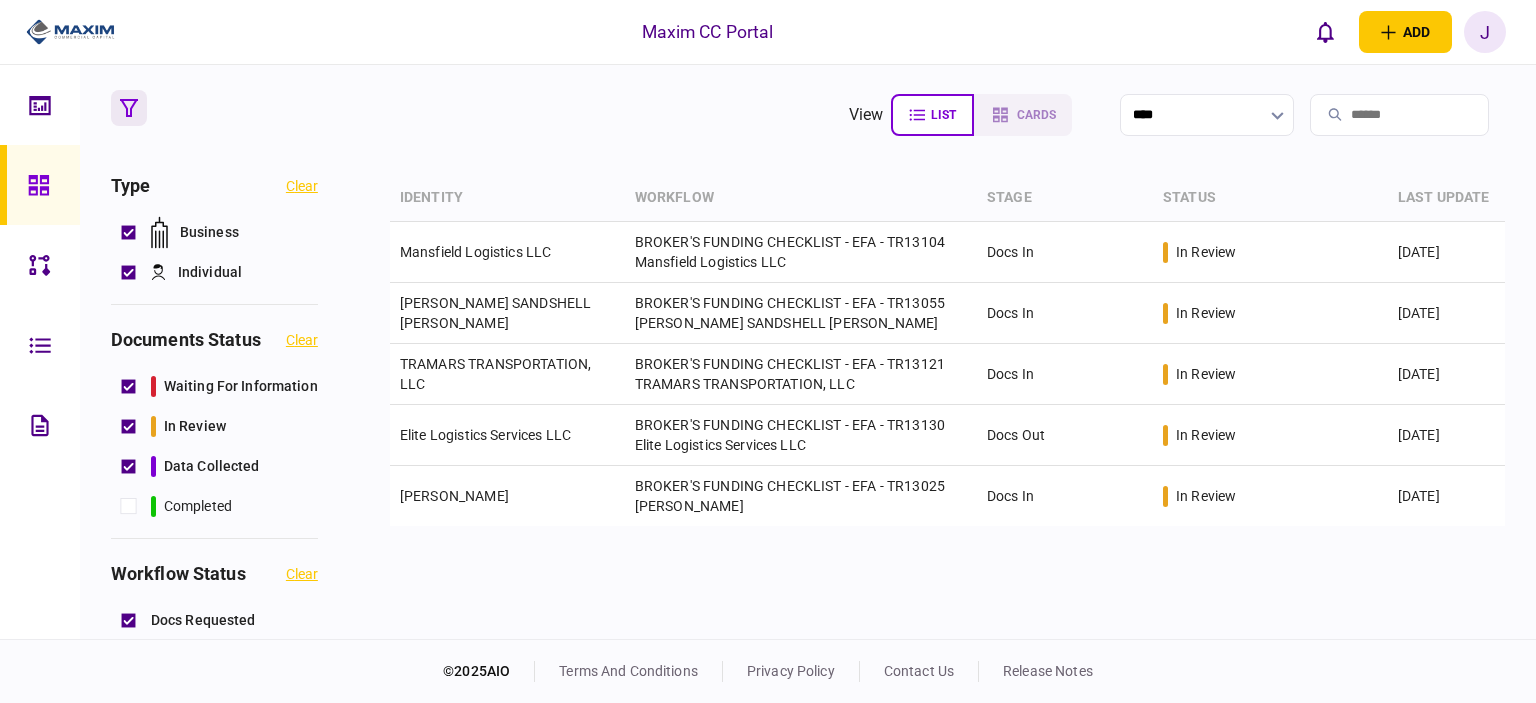 scroll, scrollTop: 0, scrollLeft: 0, axis: both 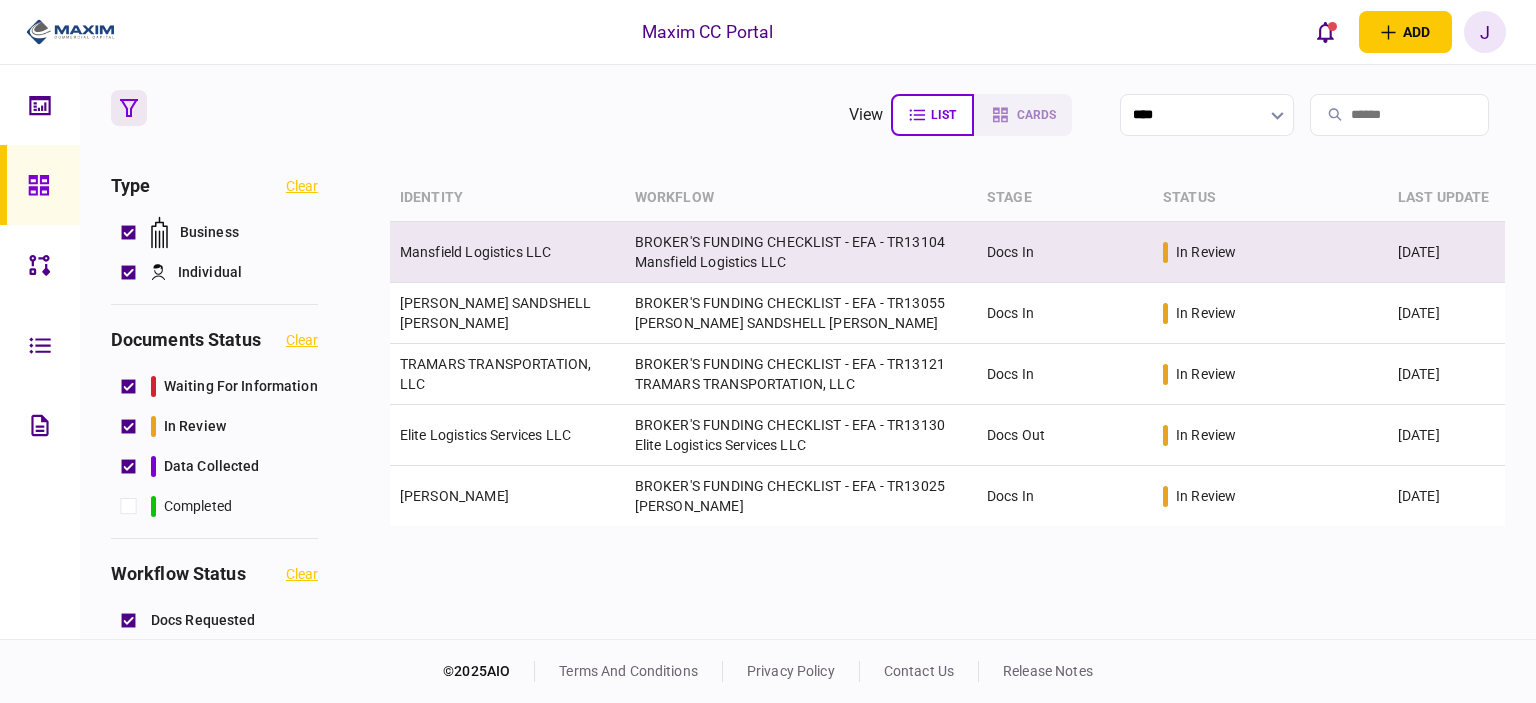 click on "Mansfield Logistics LLC" at bounding box center [475, 252] 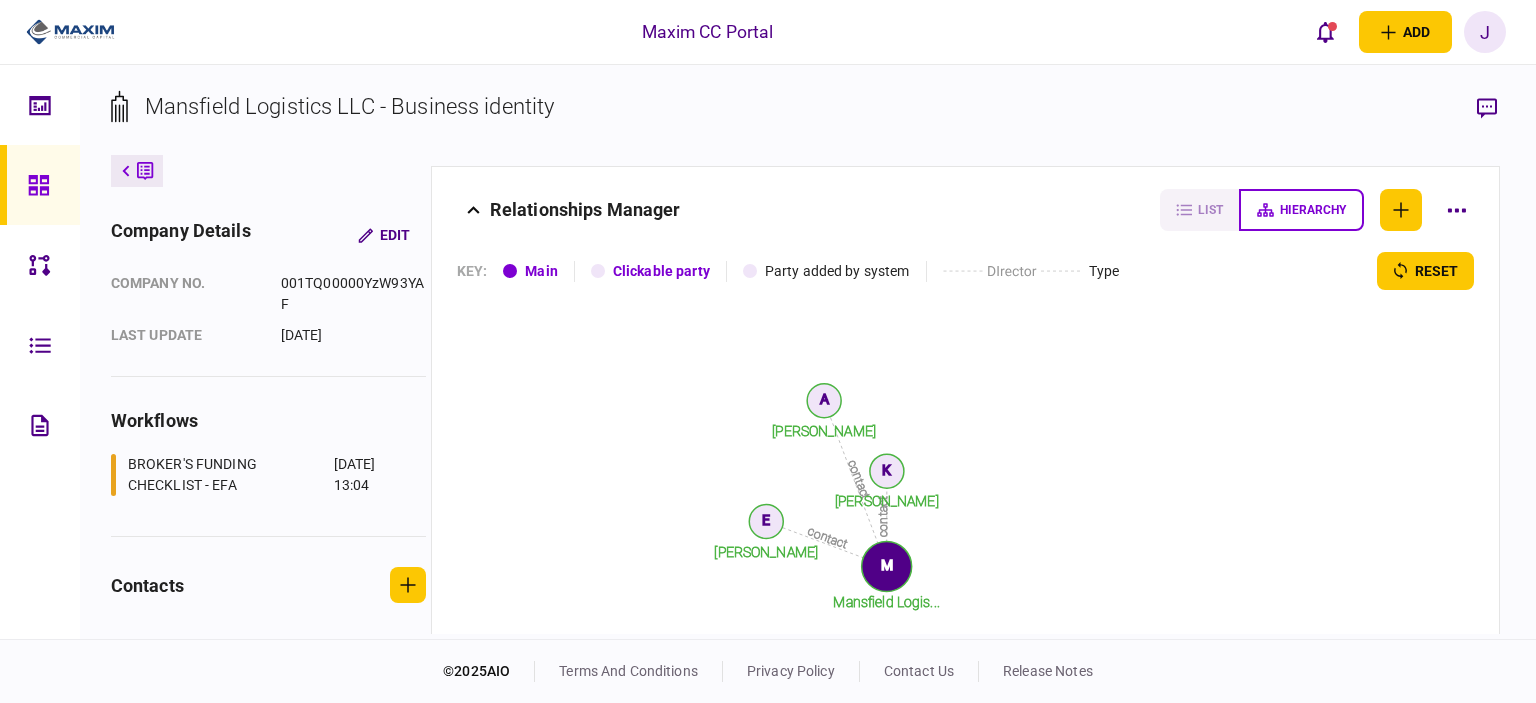 scroll, scrollTop: 2777, scrollLeft: 0, axis: vertical 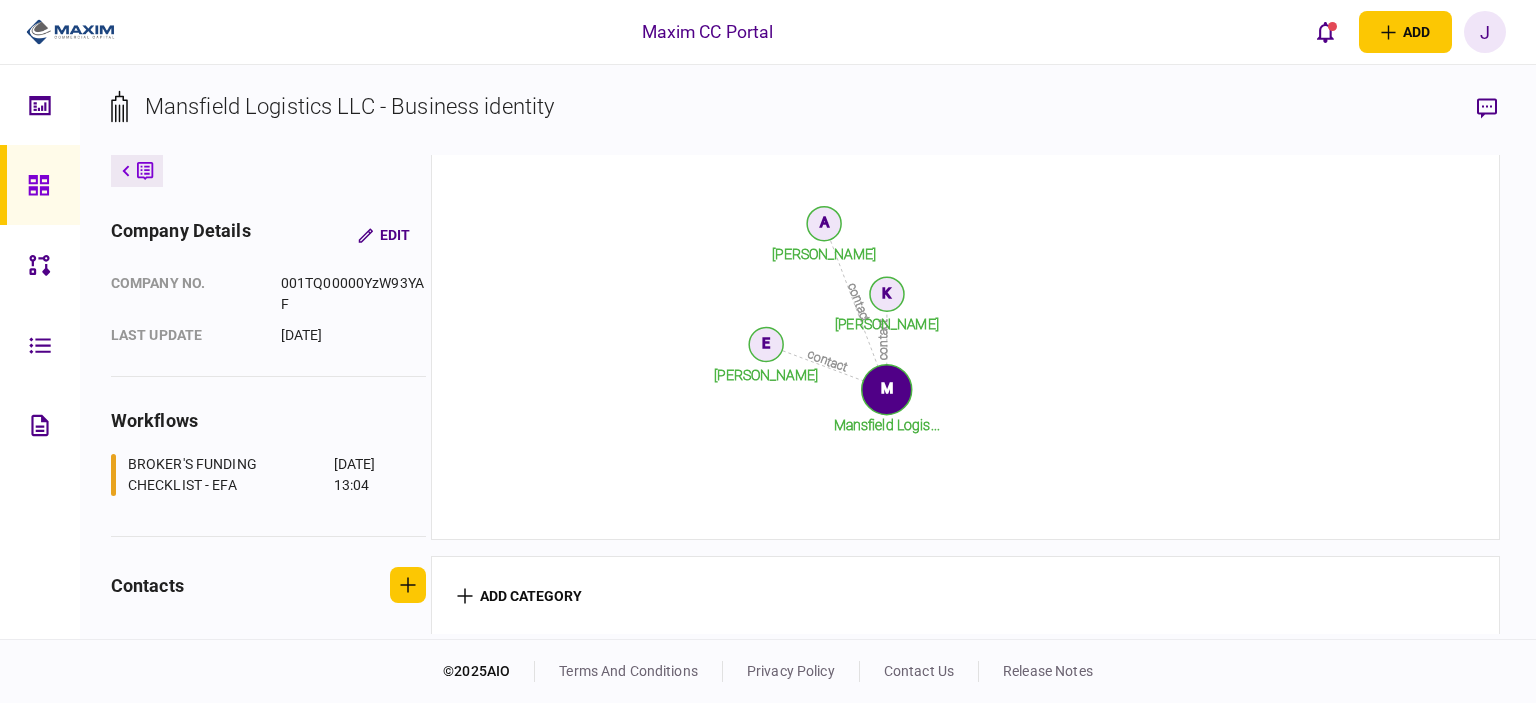 click at bounding box center (44, 185) 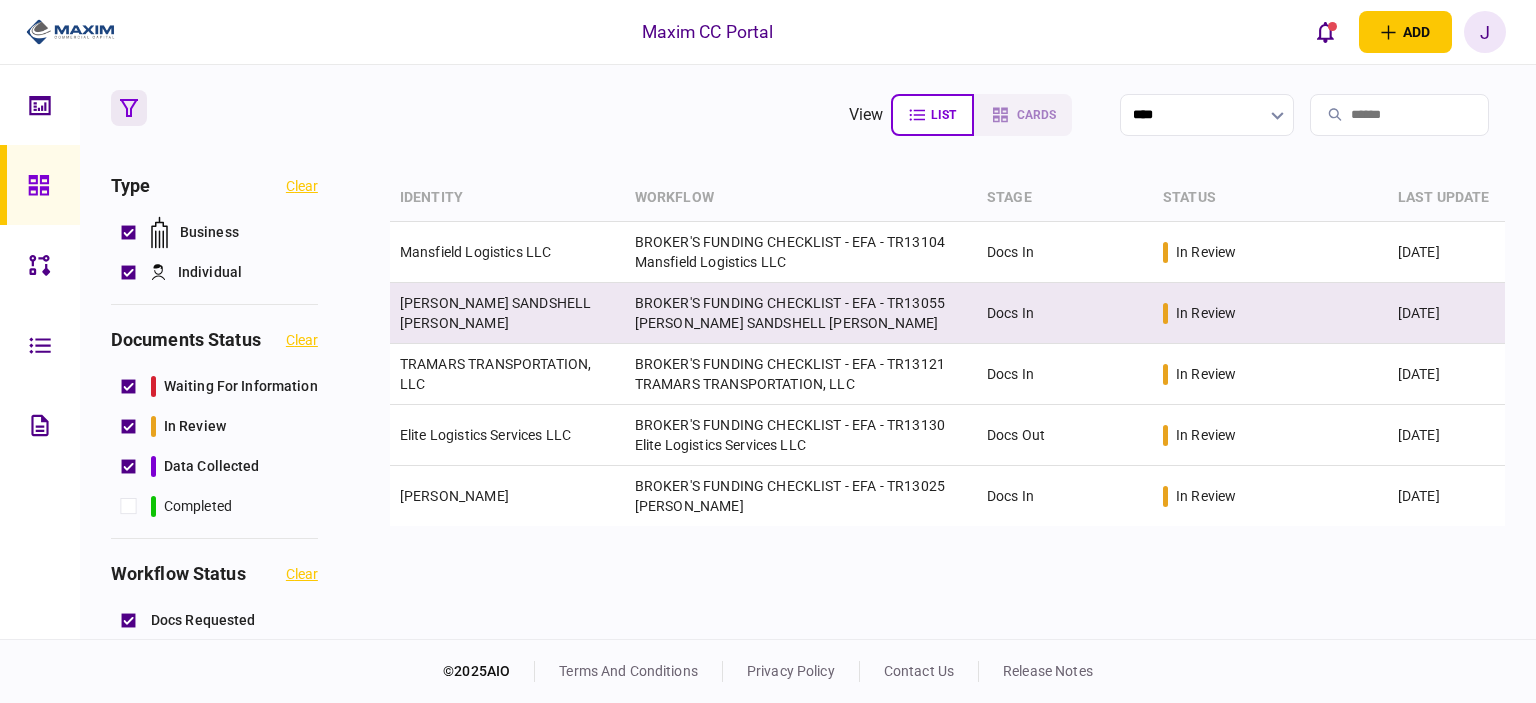 click on "[PERSON_NAME] SANDSHELL [PERSON_NAME]" at bounding box center (495, 313) 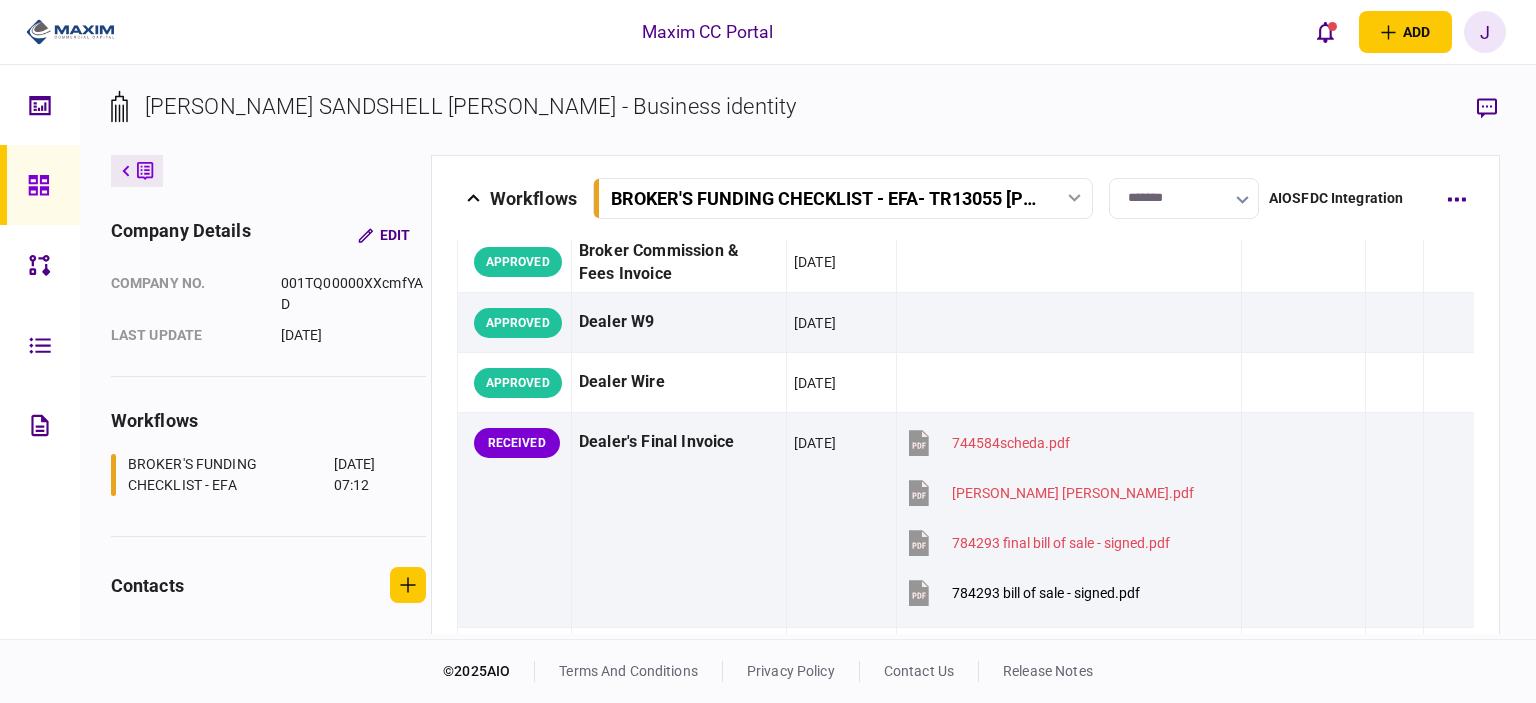scroll, scrollTop: 1200, scrollLeft: 0, axis: vertical 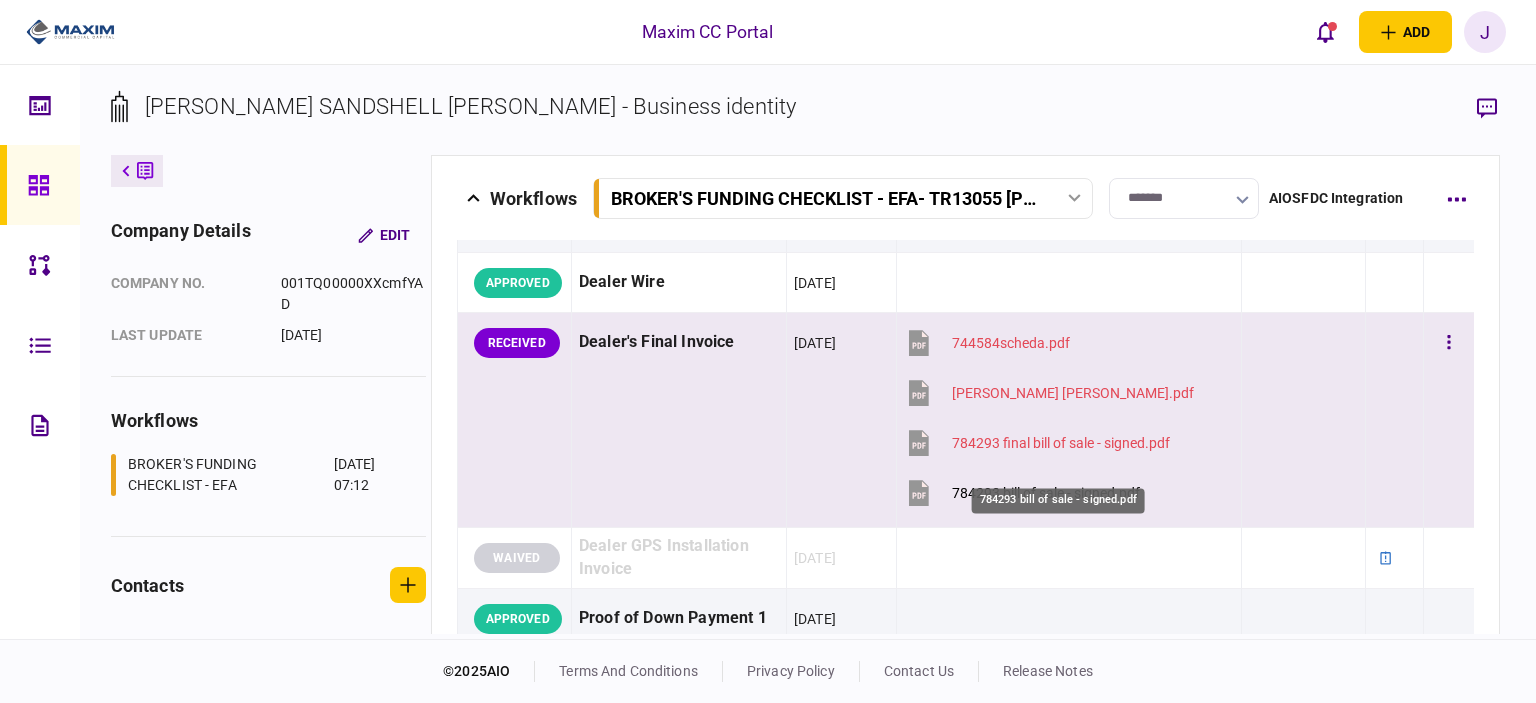 click on "784293 bill of sale - signed.pdf" at bounding box center (1046, 493) 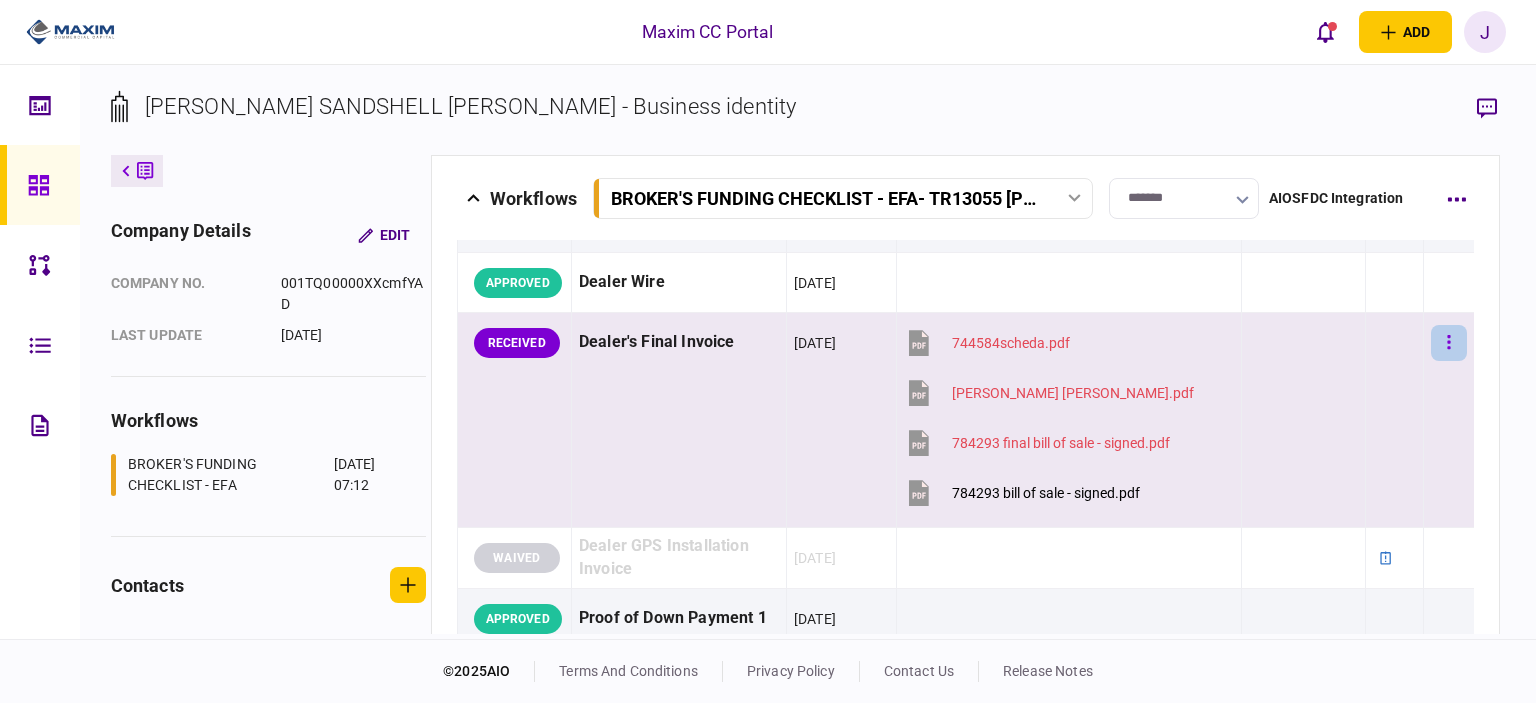 click at bounding box center (1449, 343) 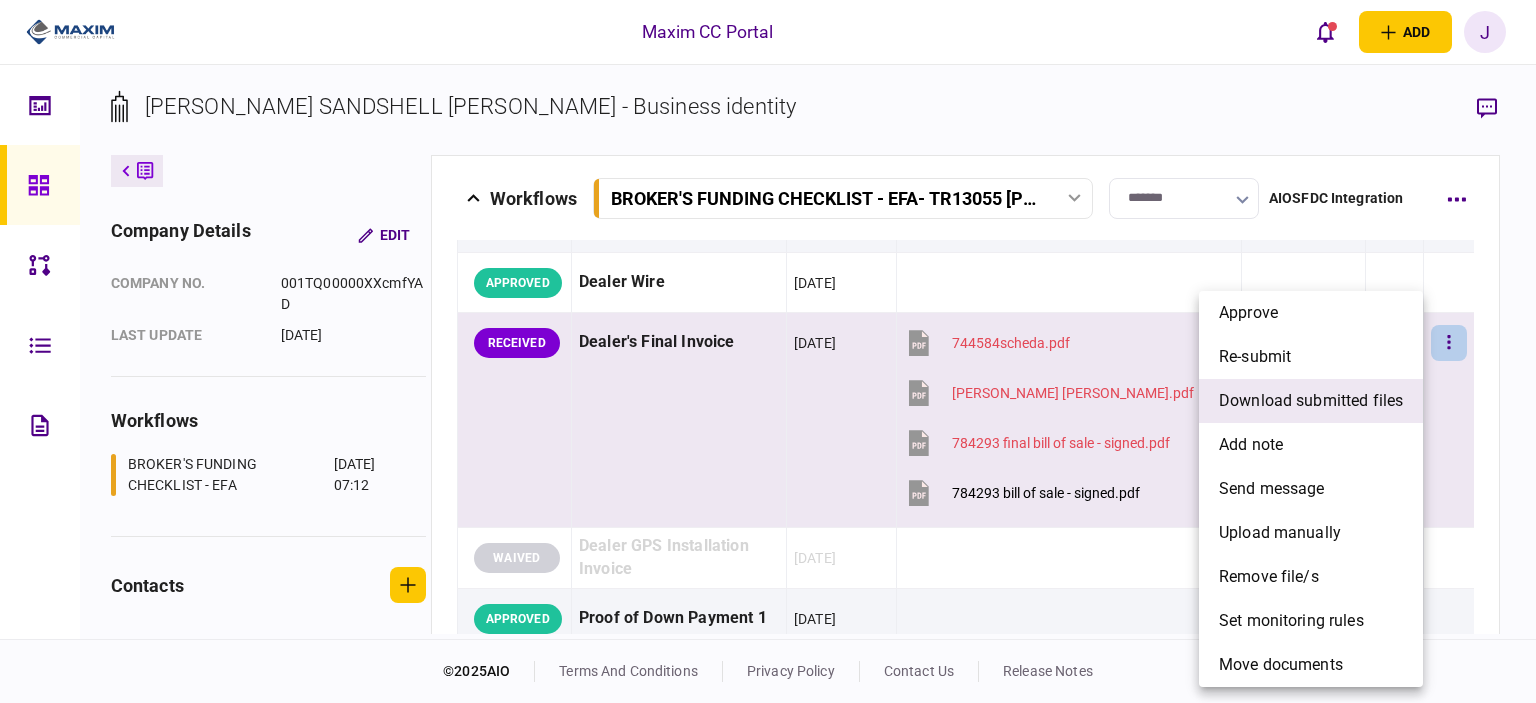 click on "download submitted files" at bounding box center [1311, 401] 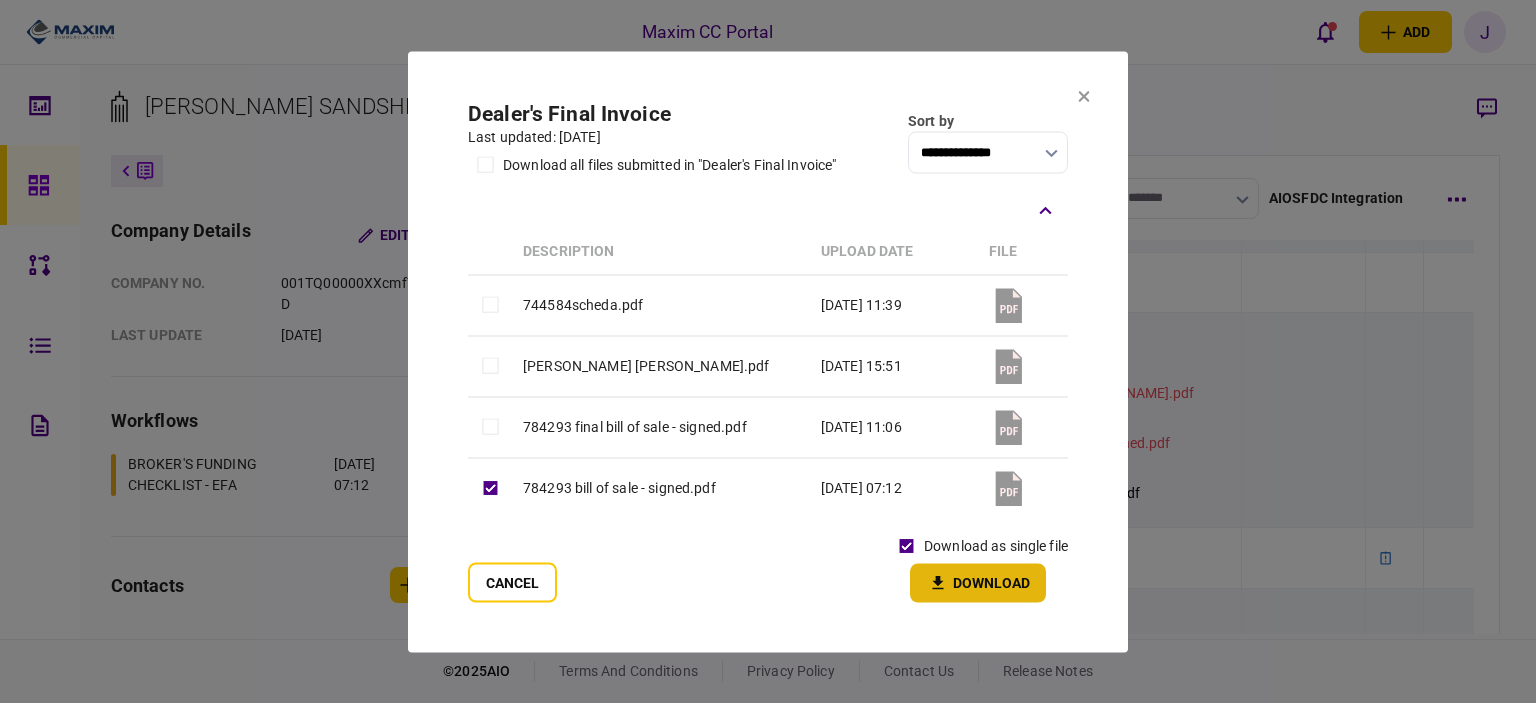 click on "Download" at bounding box center (978, 582) 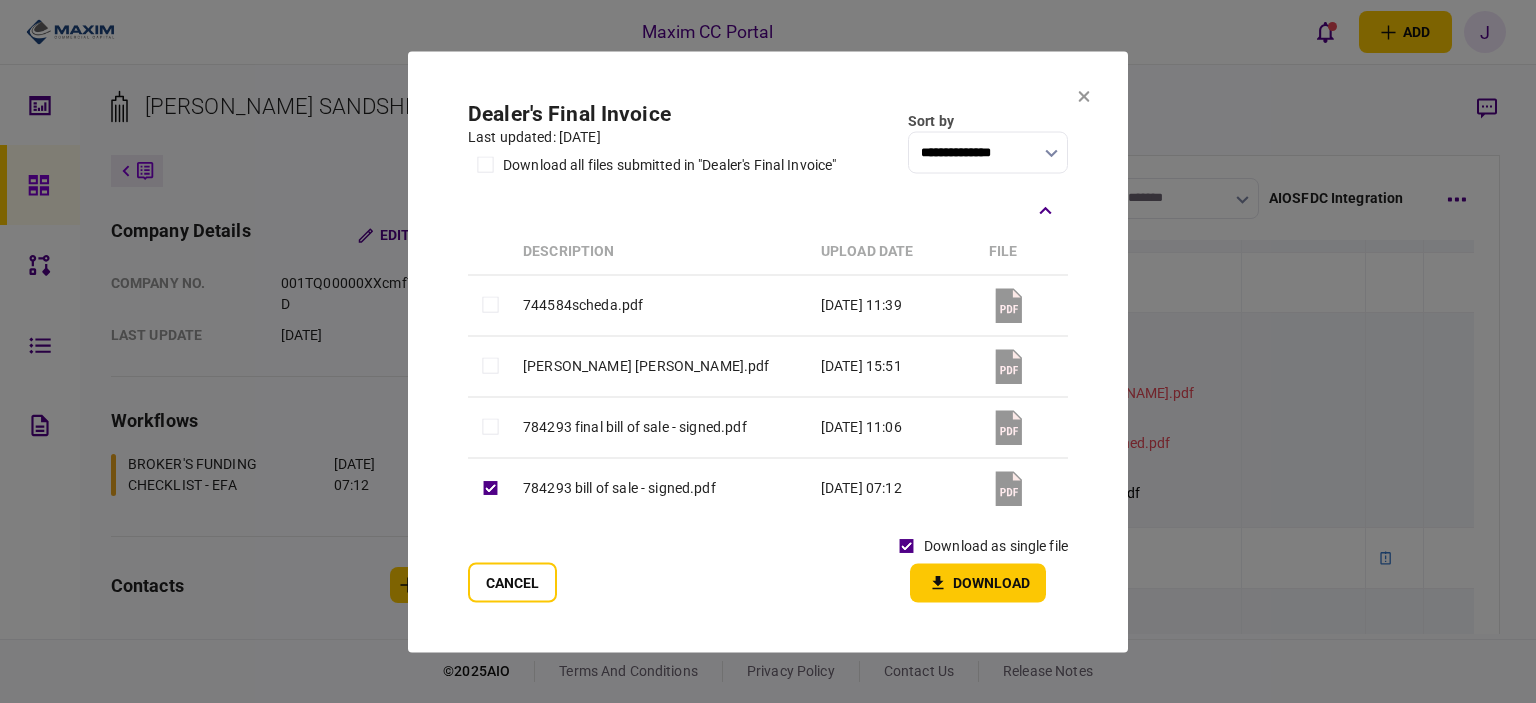 drag, startPoint x: 737, startPoint y: 95, endPoint x: 788, endPoint y: 97, distance: 51.0392 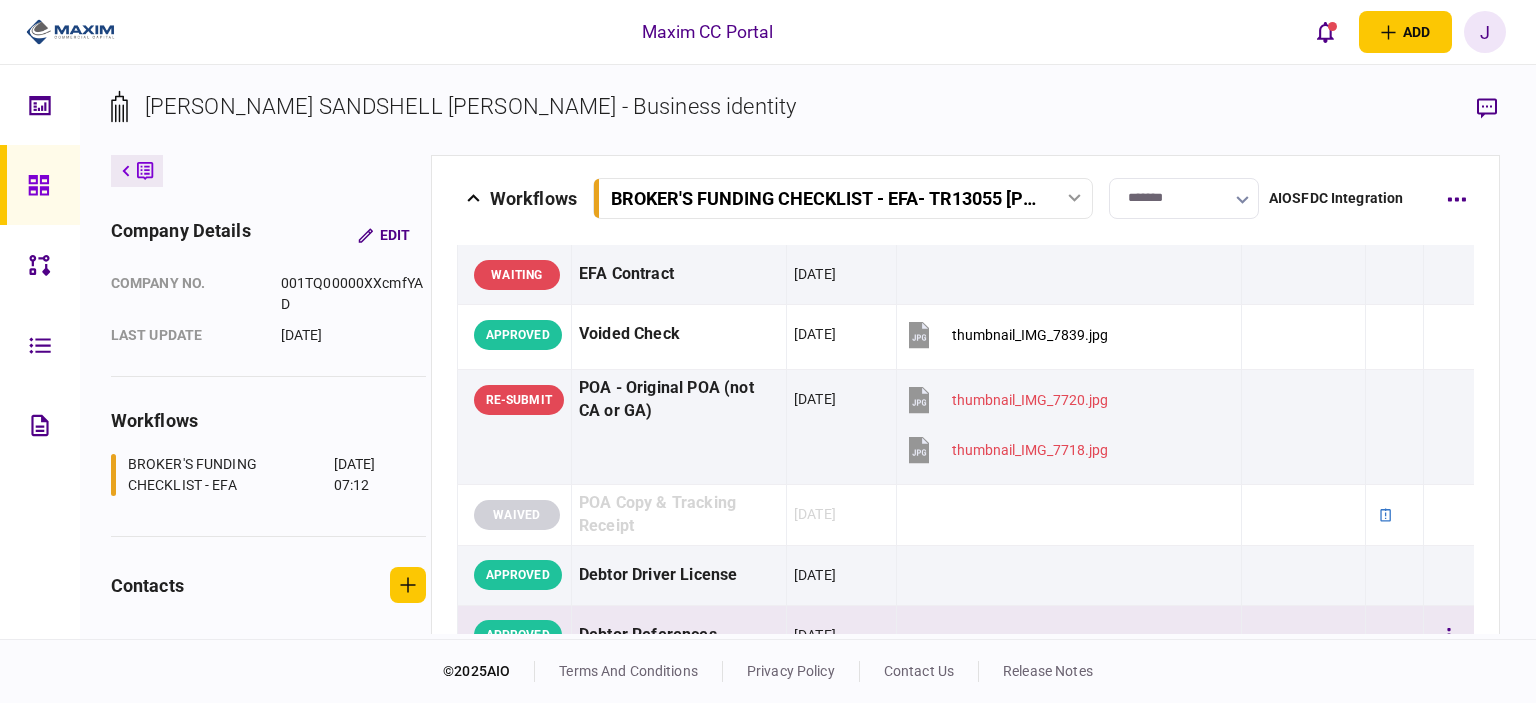 scroll, scrollTop: 0, scrollLeft: 0, axis: both 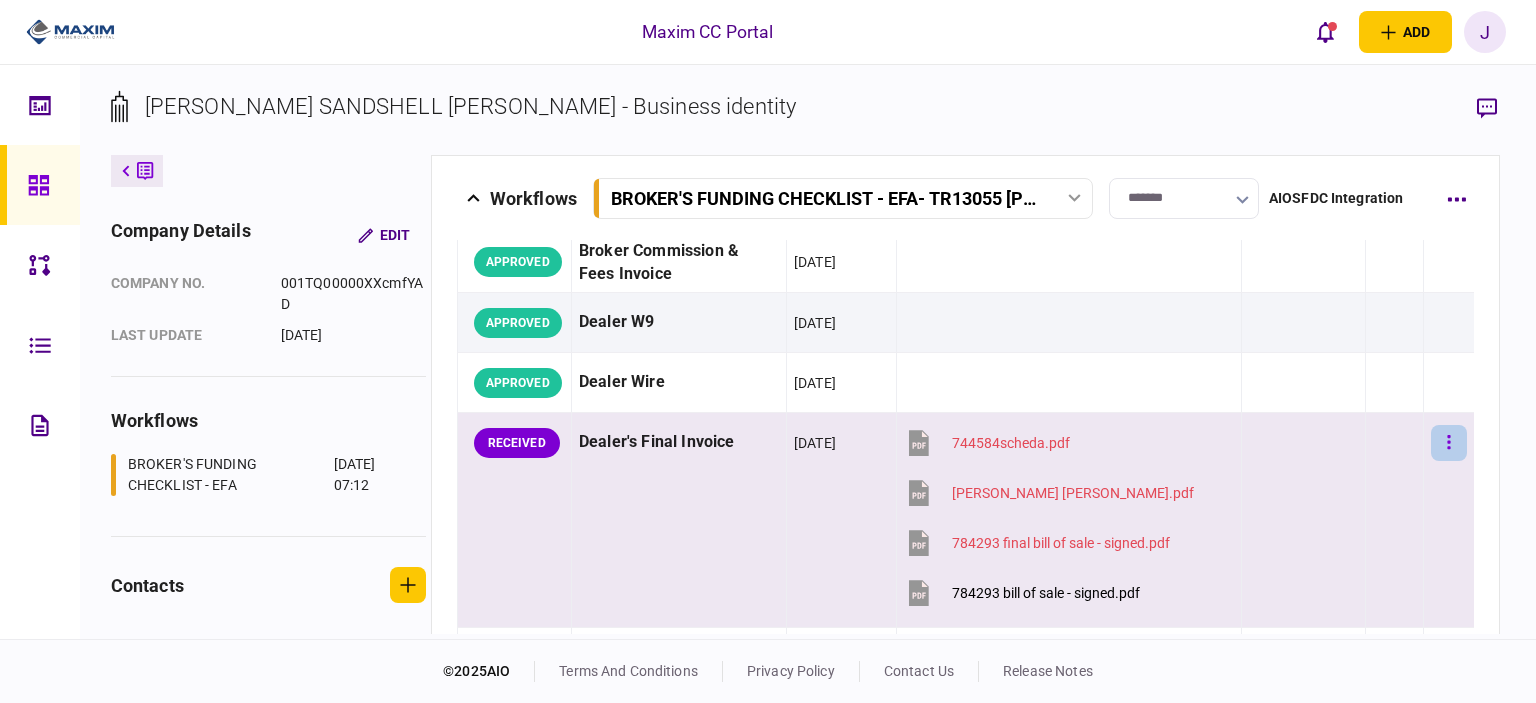 click at bounding box center [1449, 443] 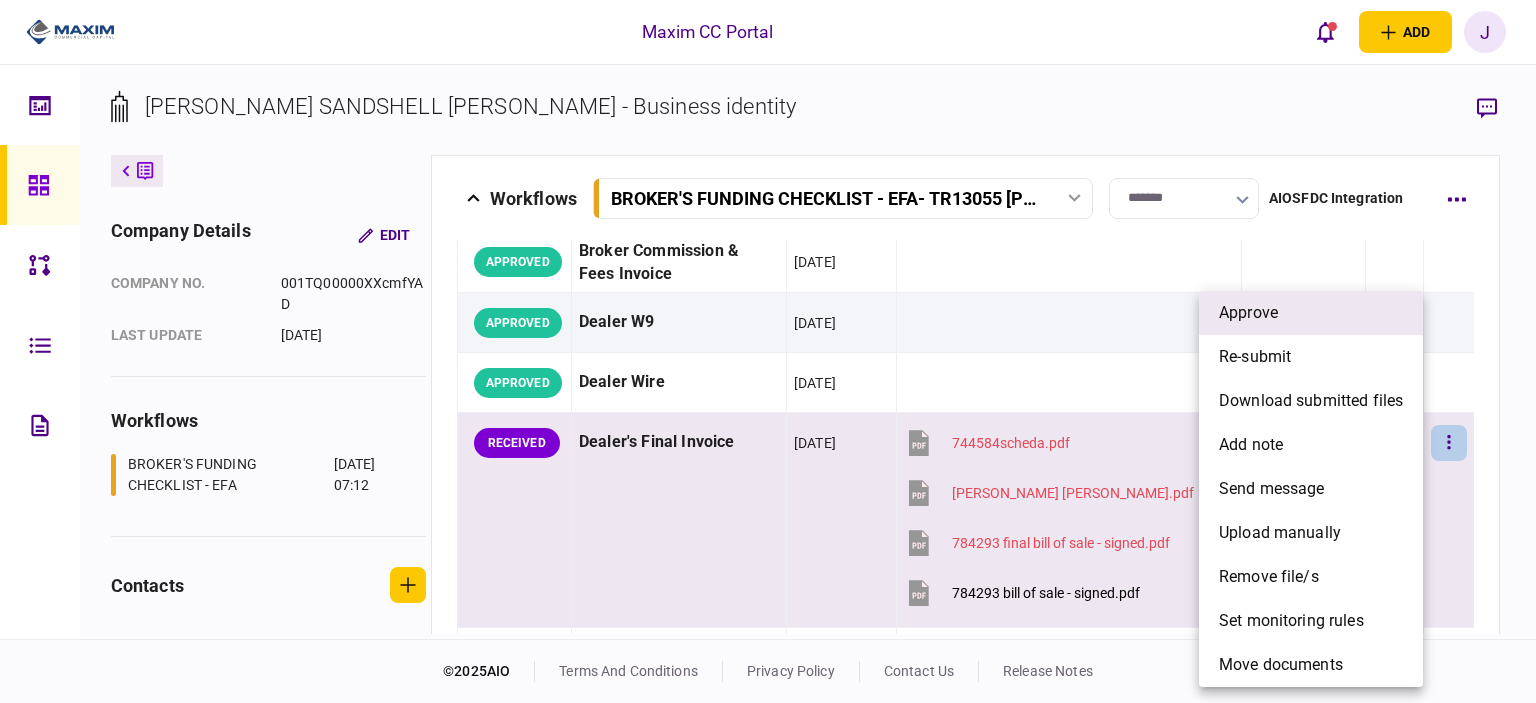 click on "approve" at bounding box center (1248, 313) 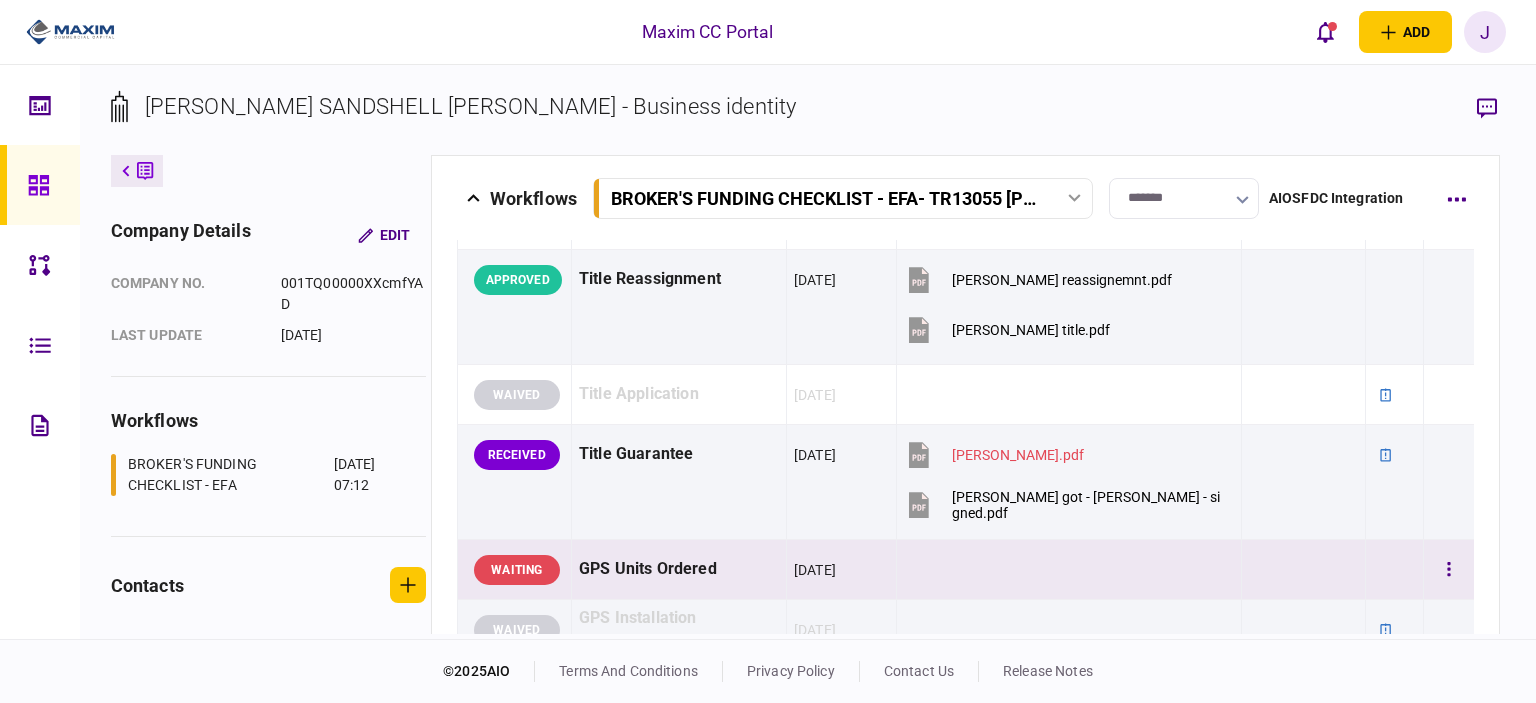 scroll, scrollTop: 1700, scrollLeft: 0, axis: vertical 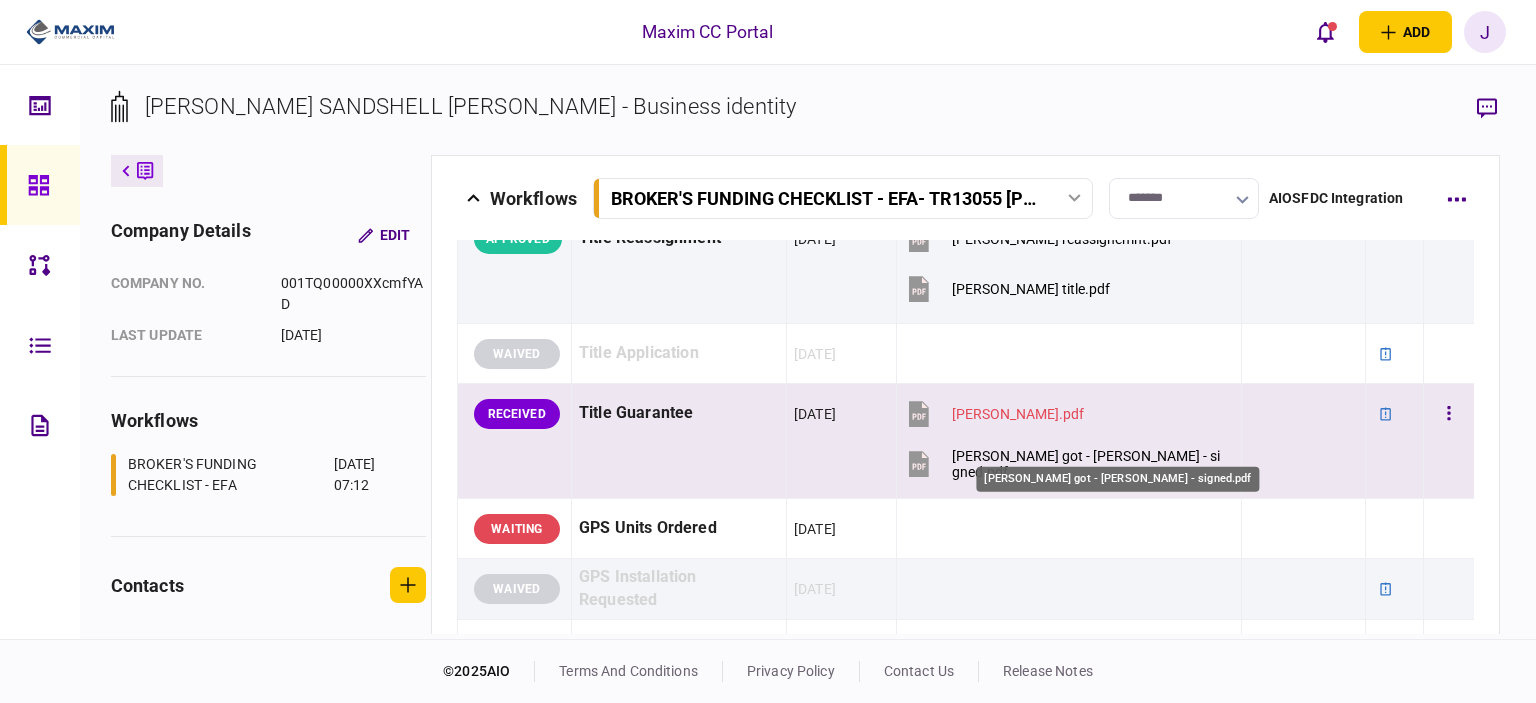 click on "ray herbert got - brian steere - signed.pdf" at bounding box center [1088, 464] 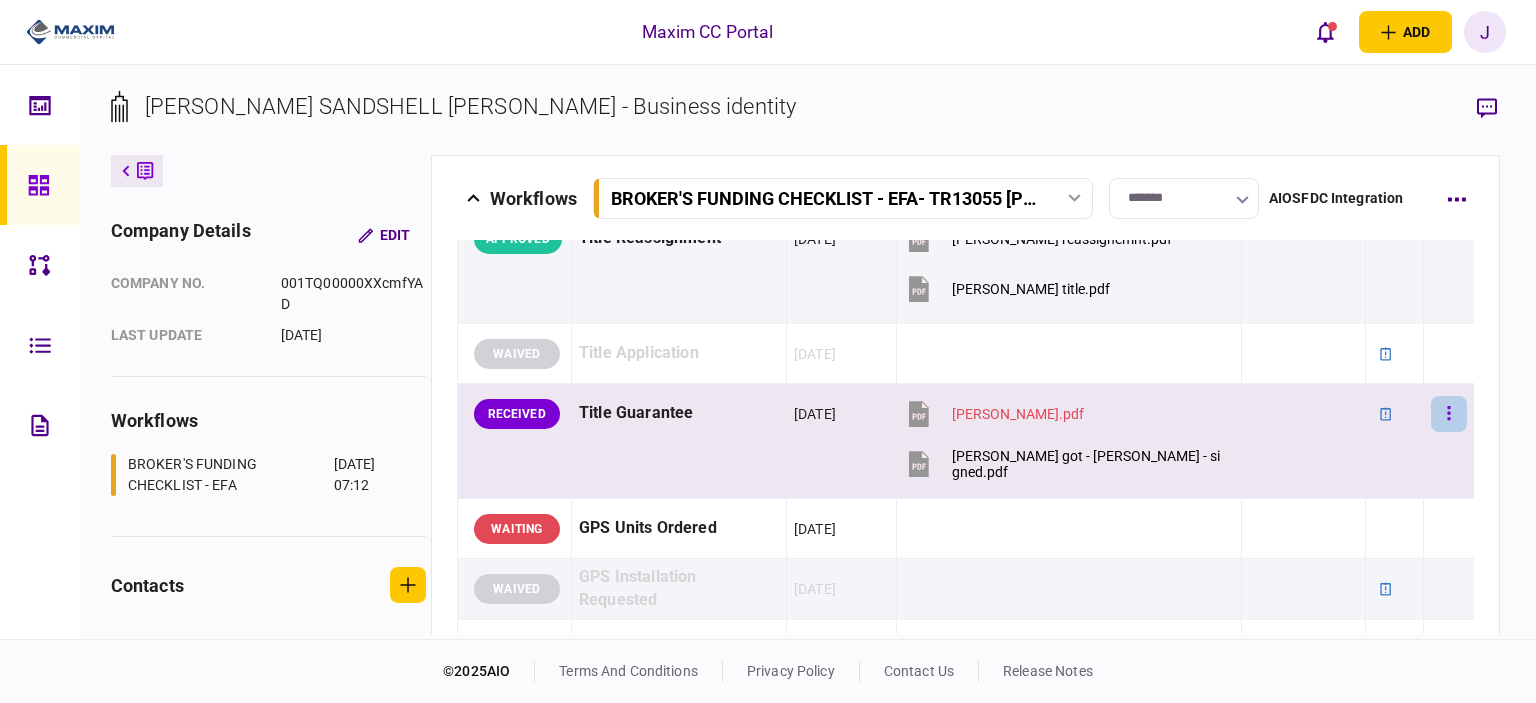 click at bounding box center (1449, 414) 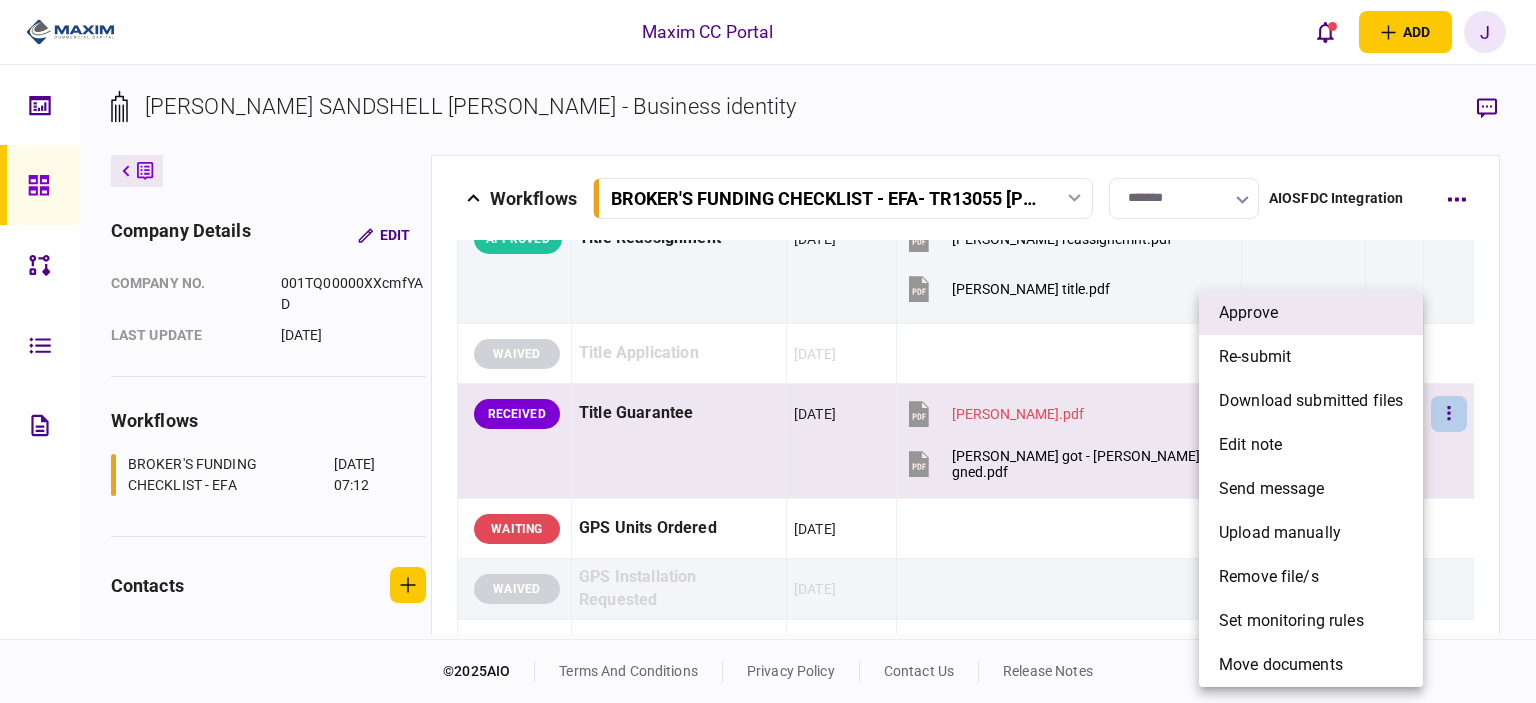 click on "approve" at bounding box center [1311, 313] 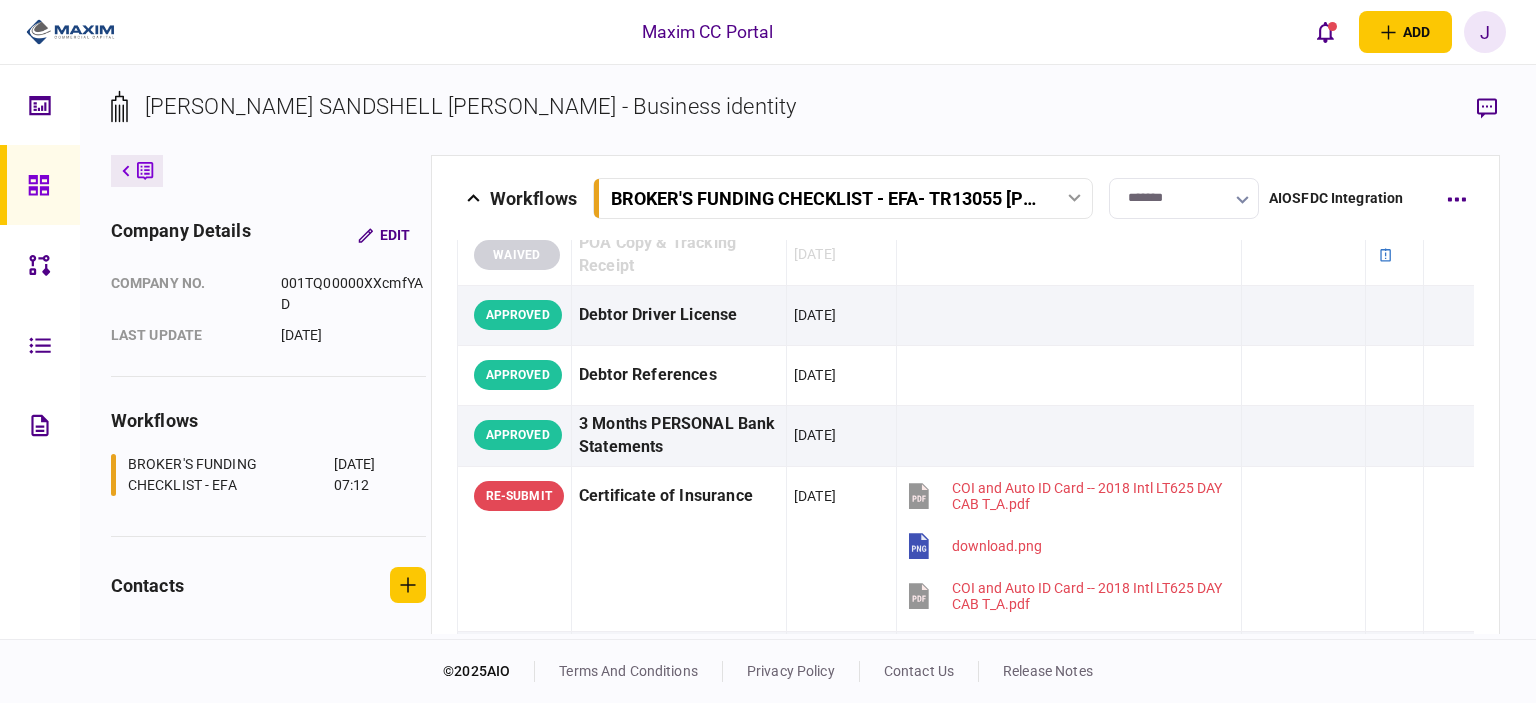 scroll, scrollTop: 0, scrollLeft: 0, axis: both 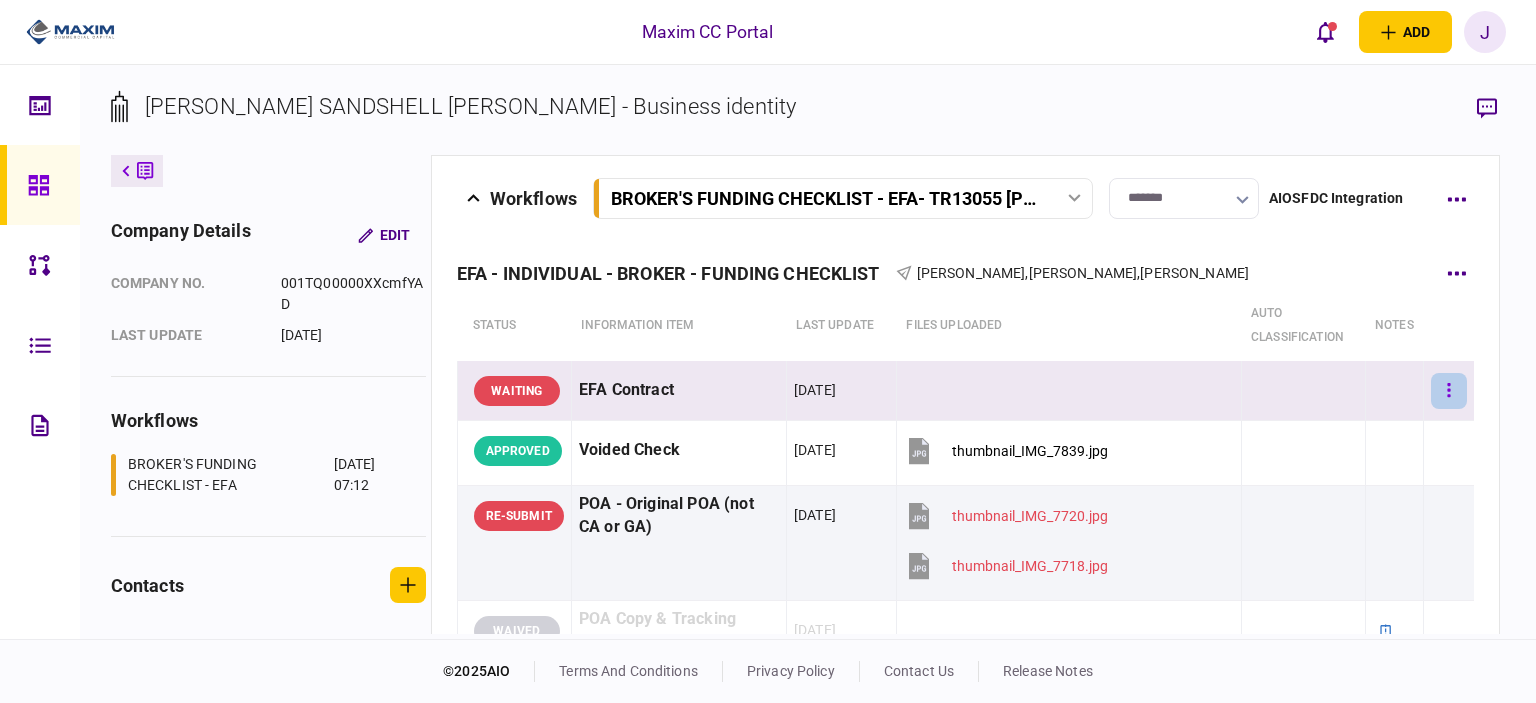 click at bounding box center (1449, 391) 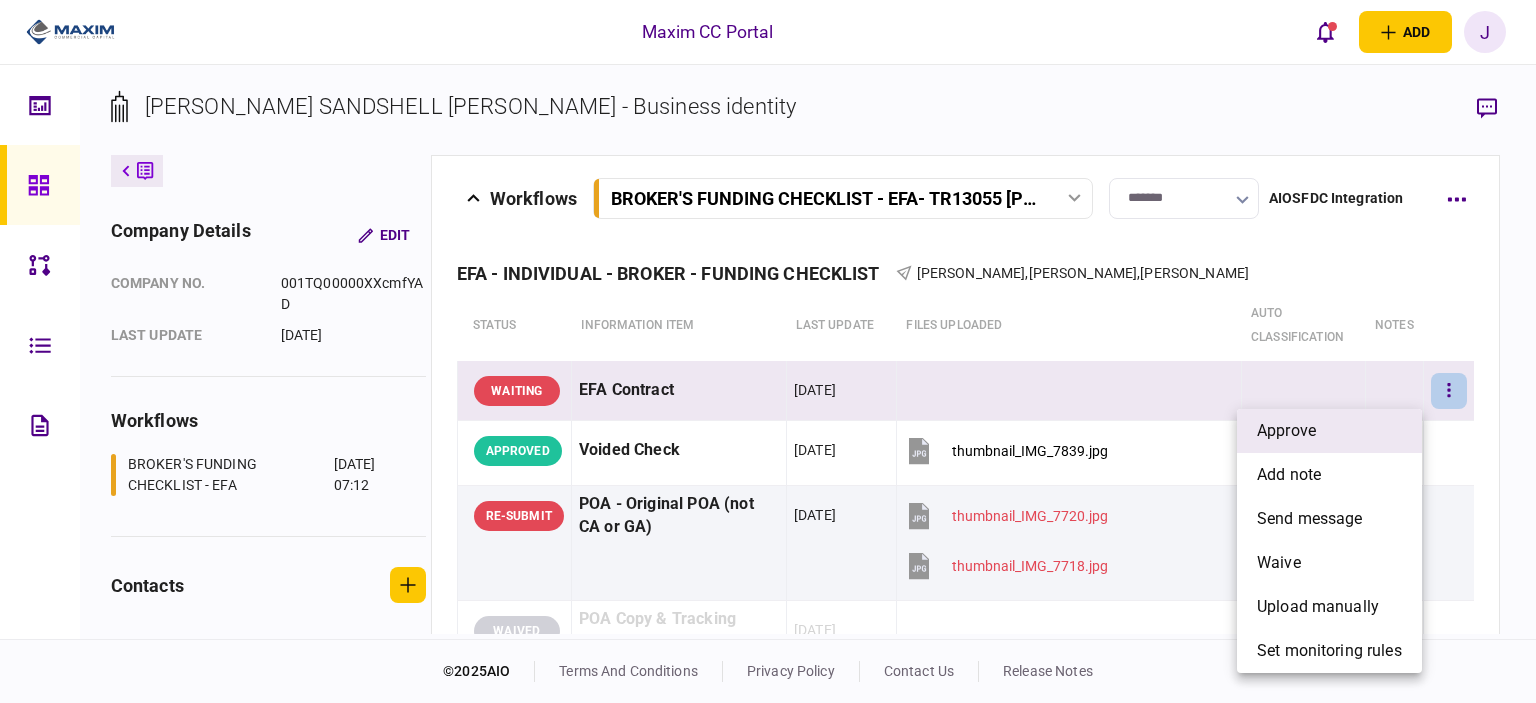 click on "approve" at bounding box center (1329, 431) 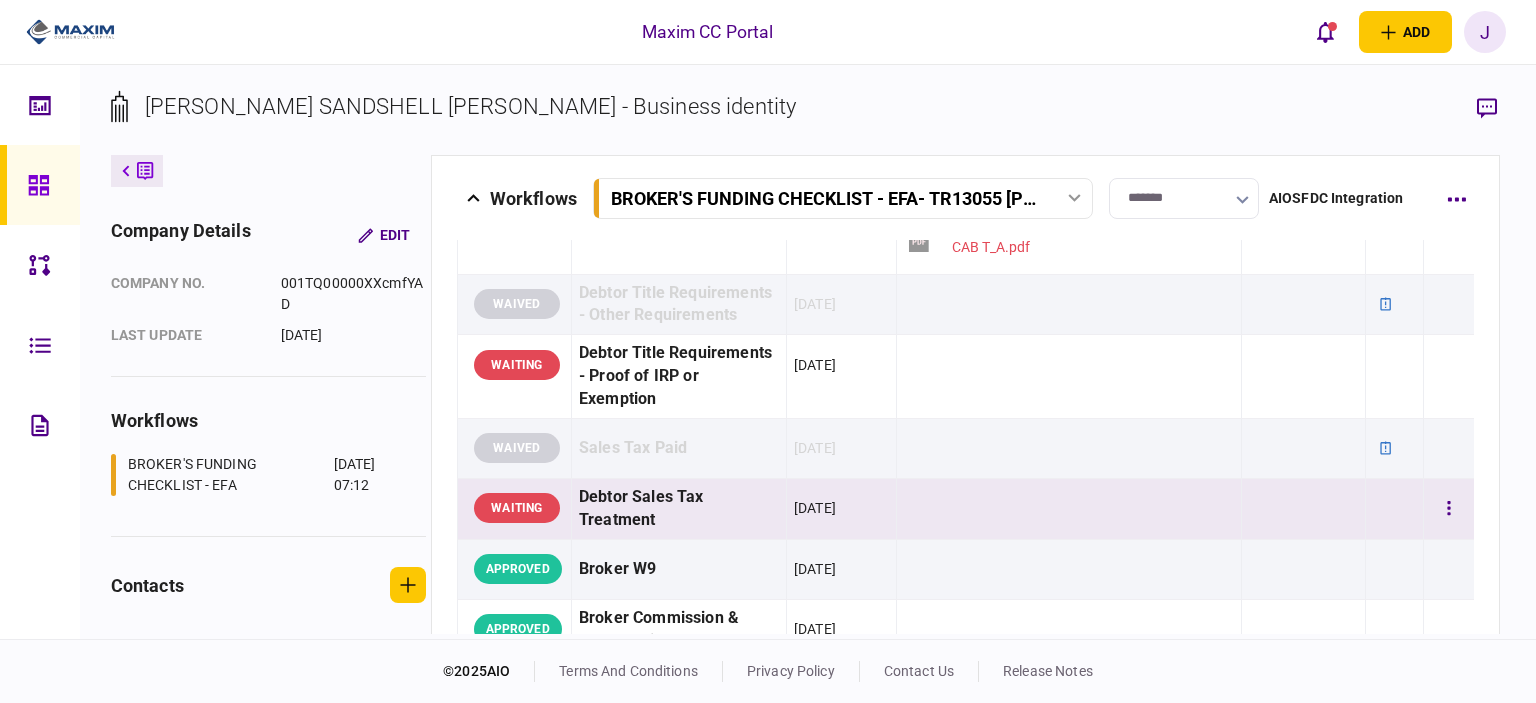 scroll, scrollTop: 700, scrollLeft: 0, axis: vertical 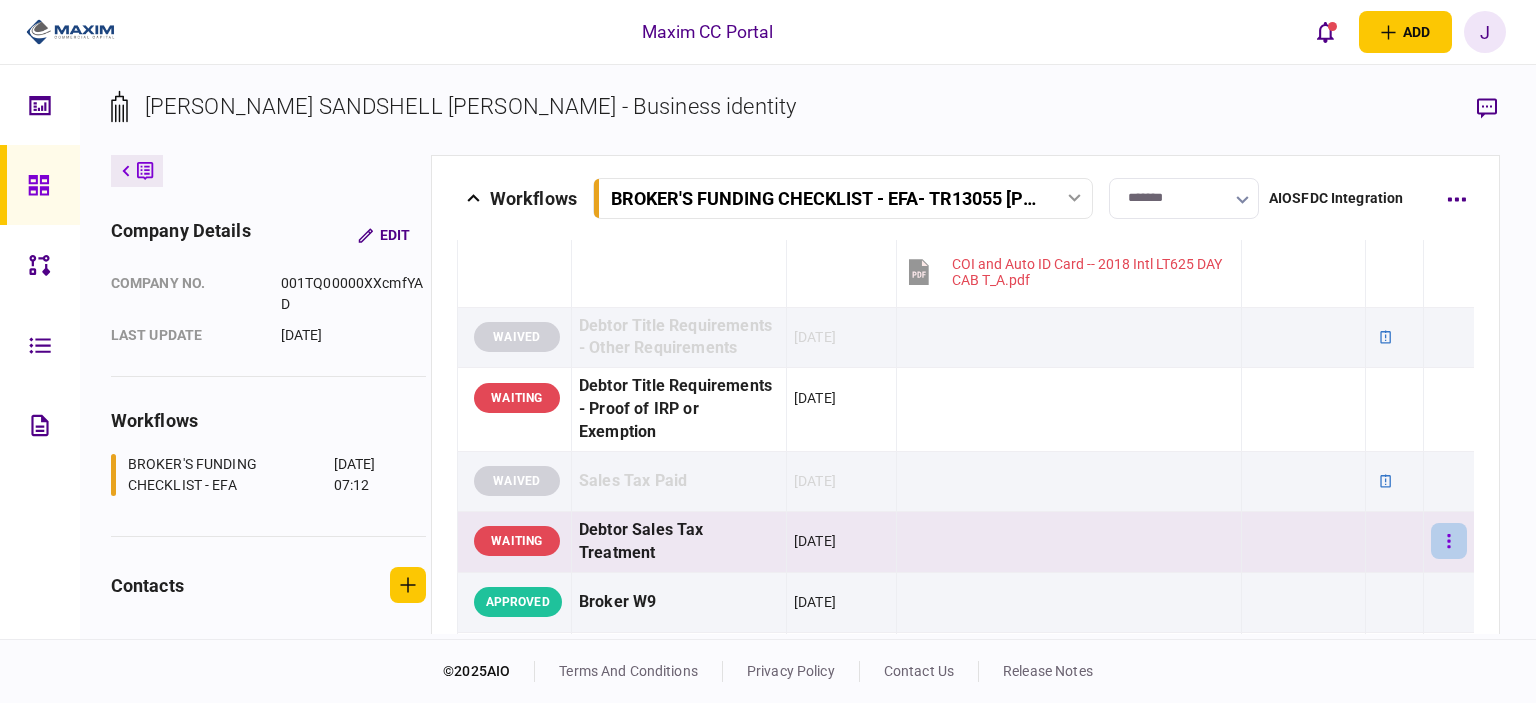 click at bounding box center (1449, 541) 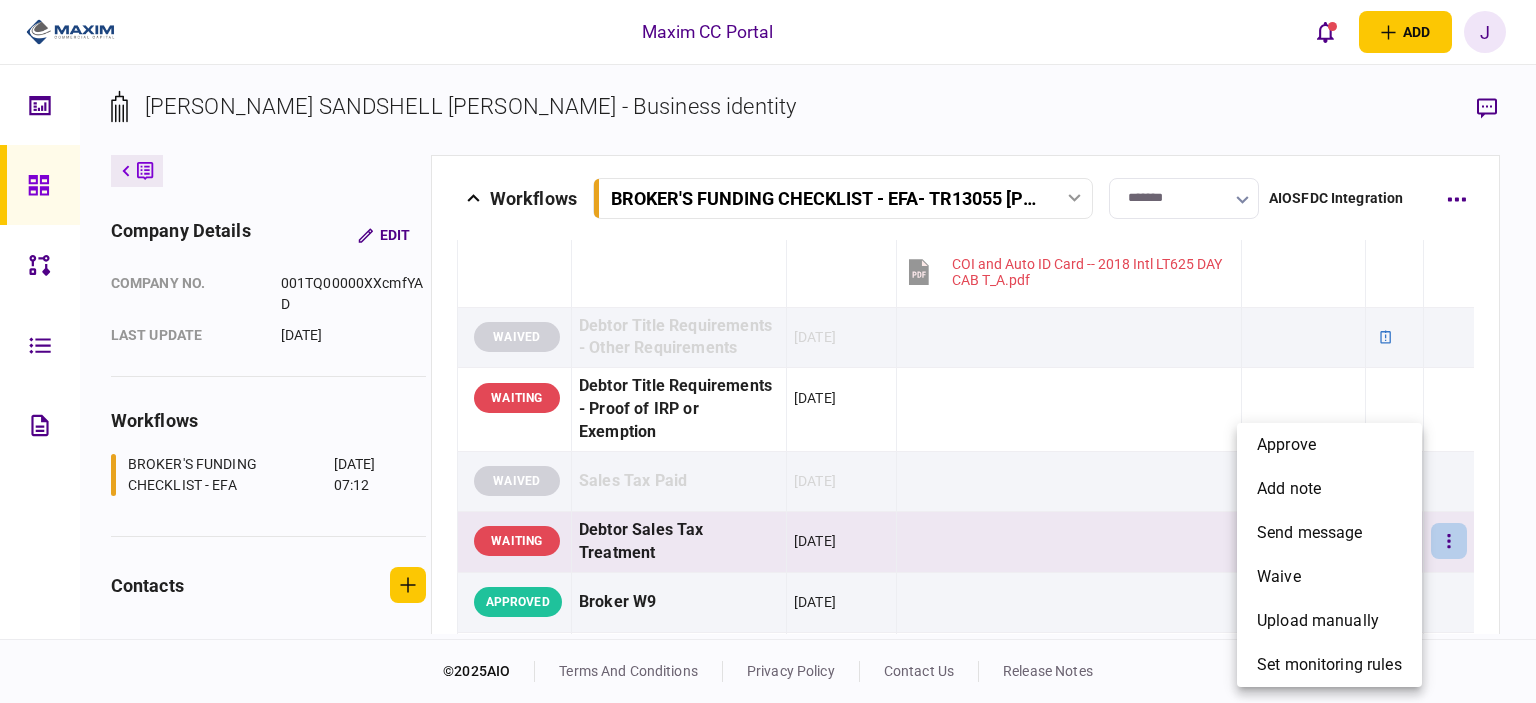 click at bounding box center (768, 351) 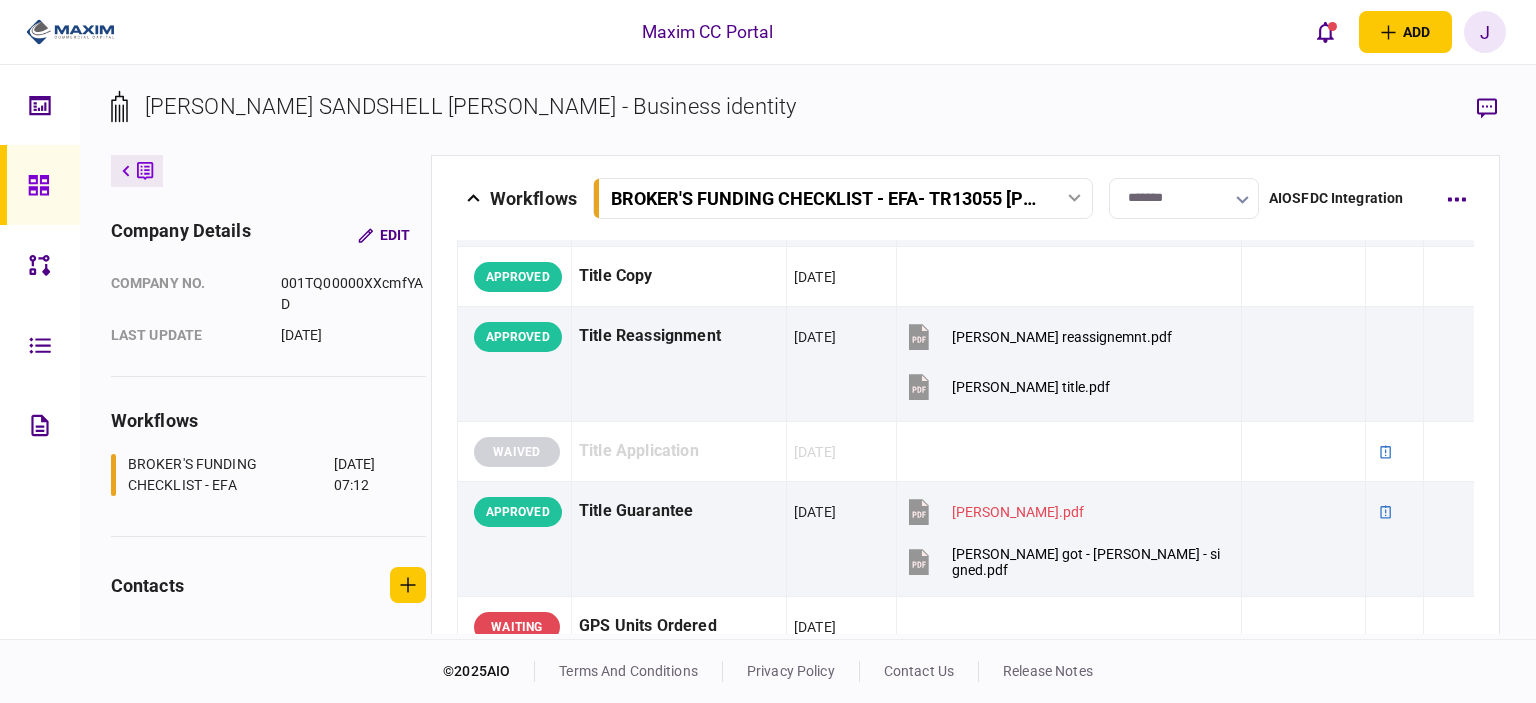 scroll, scrollTop: 1600, scrollLeft: 0, axis: vertical 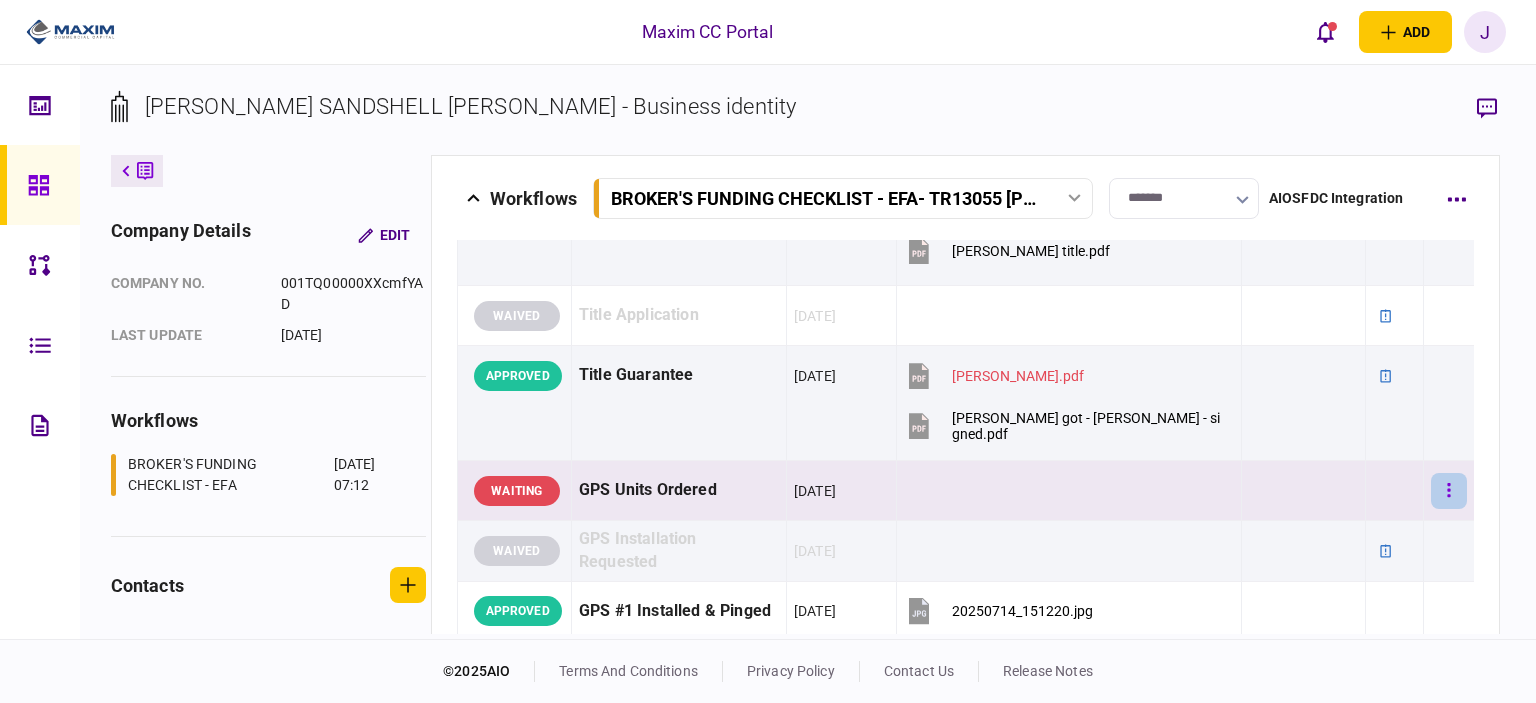 click at bounding box center (1449, 491) 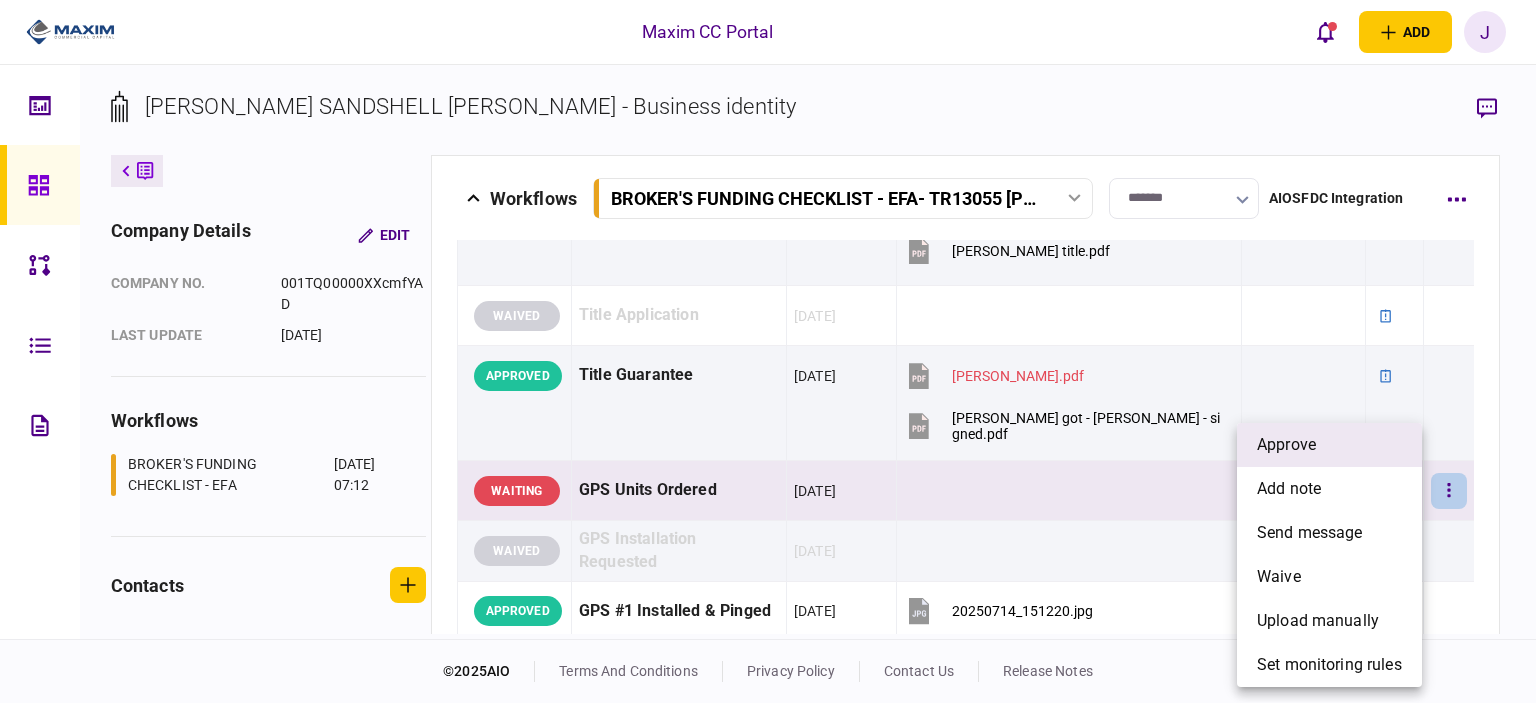 click on "approve" at bounding box center (1329, 445) 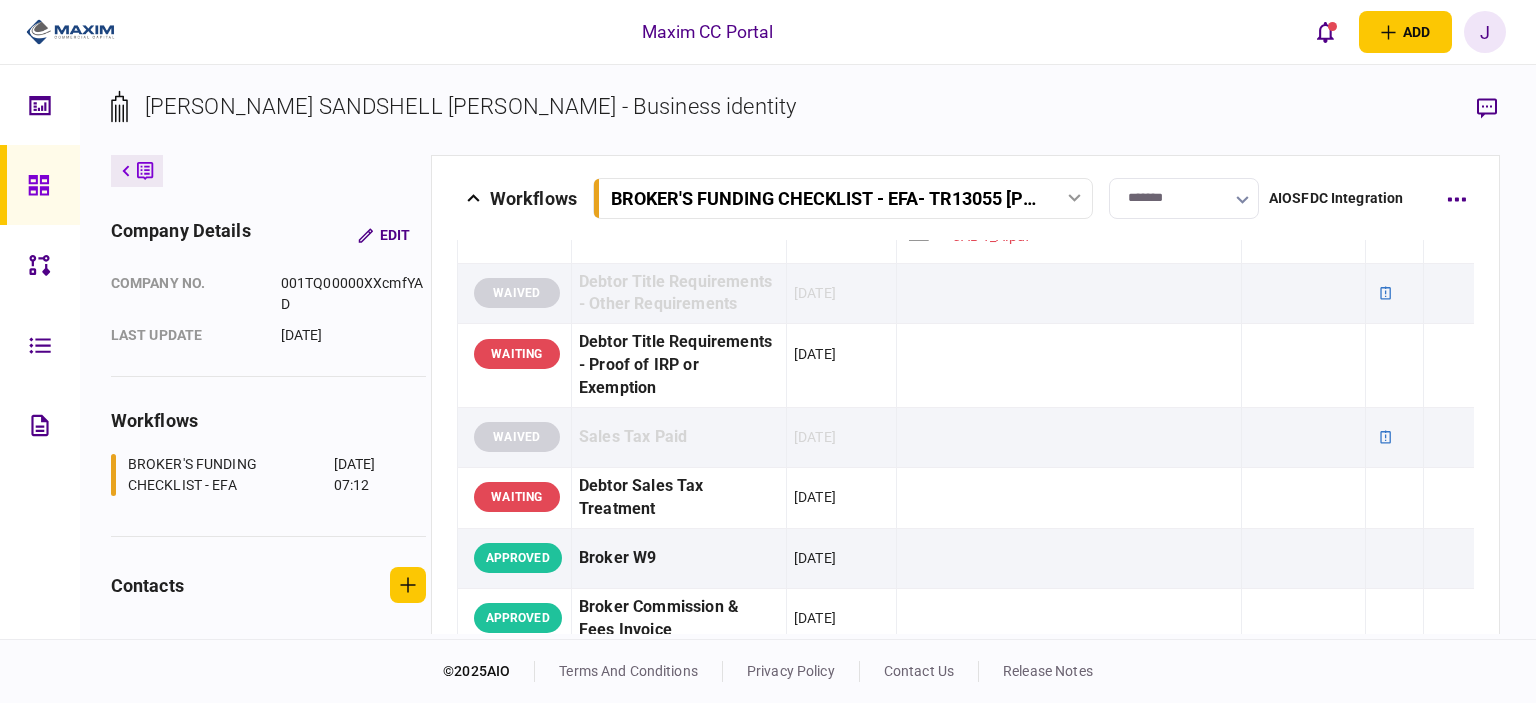 scroll, scrollTop: 738, scrollLeft: 0, axis: vertical 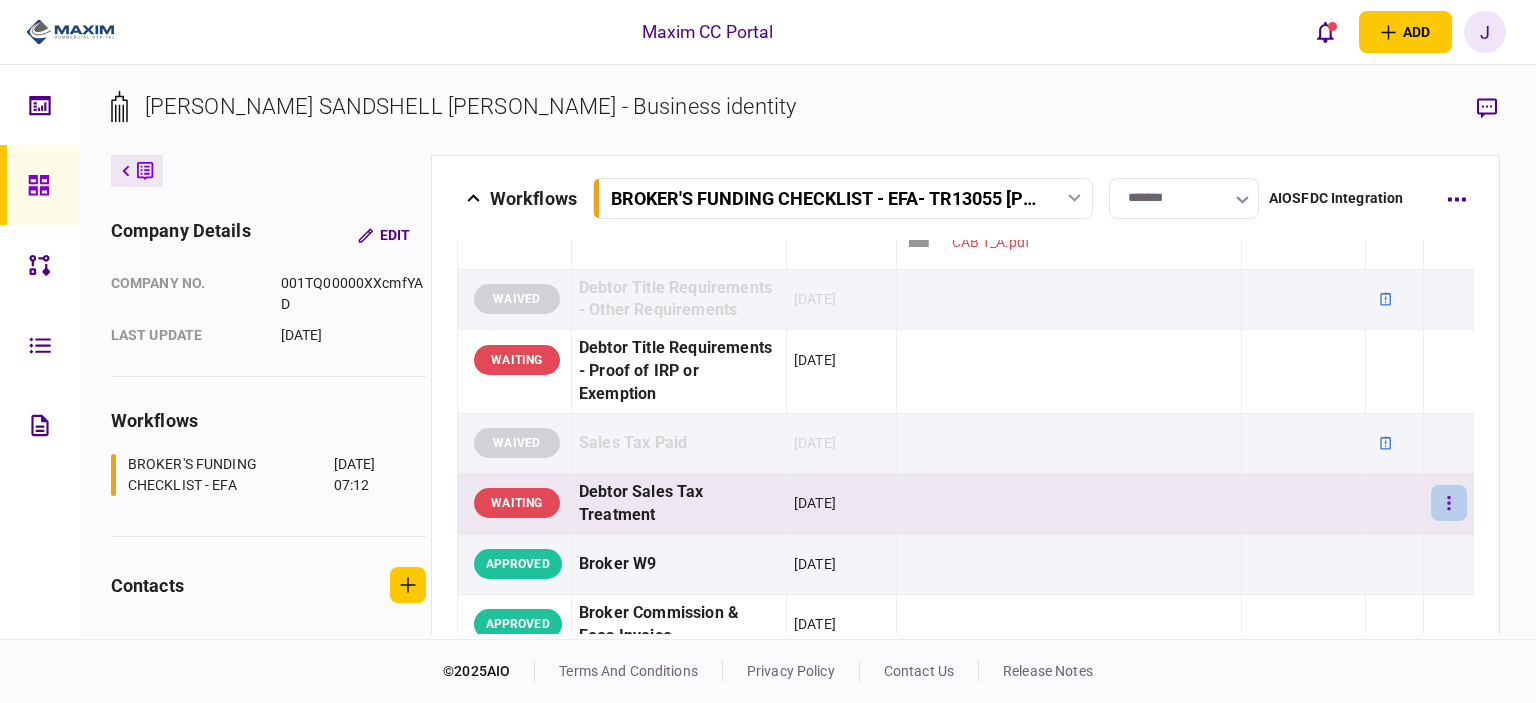 click 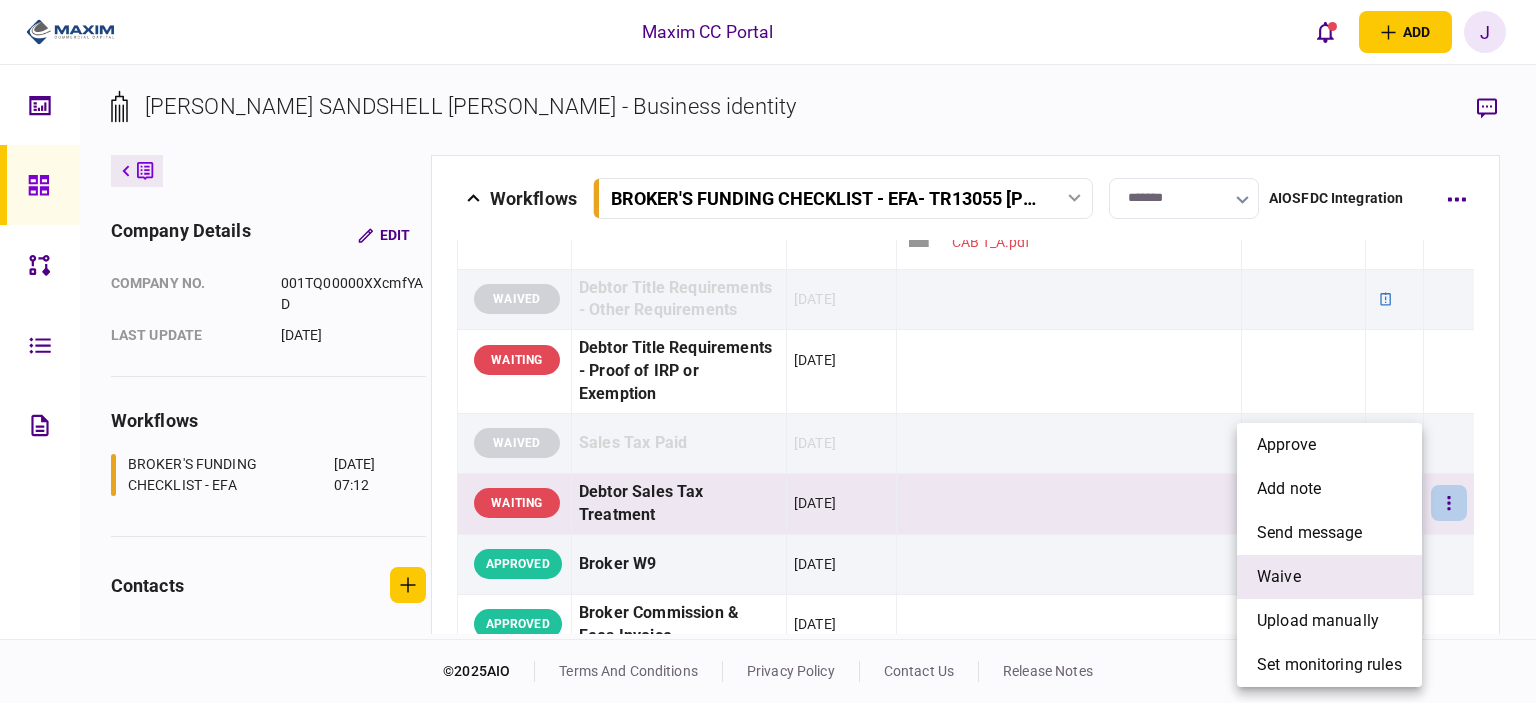 click on "waive" at bounding box center [1329, 577] 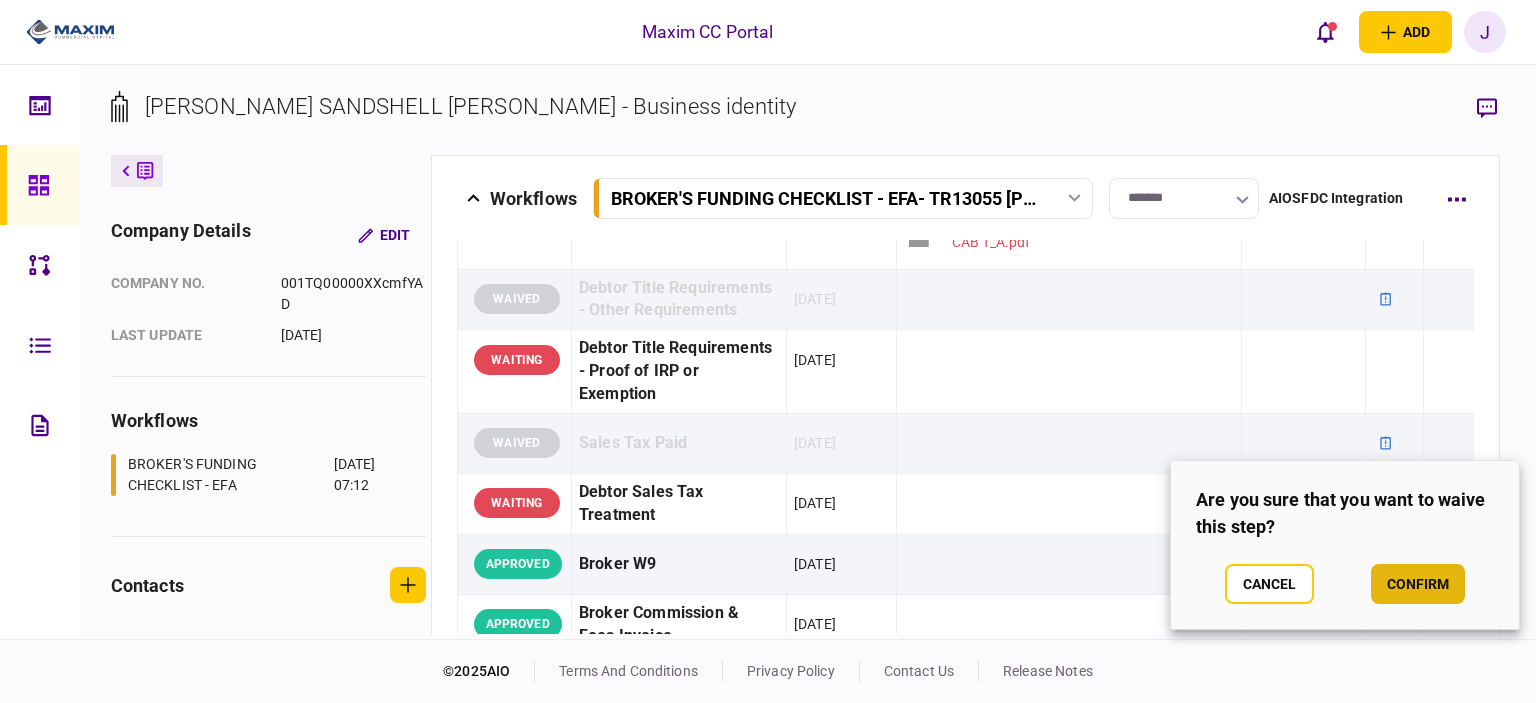 click on "confirm" at bounding box center [1418, 584] 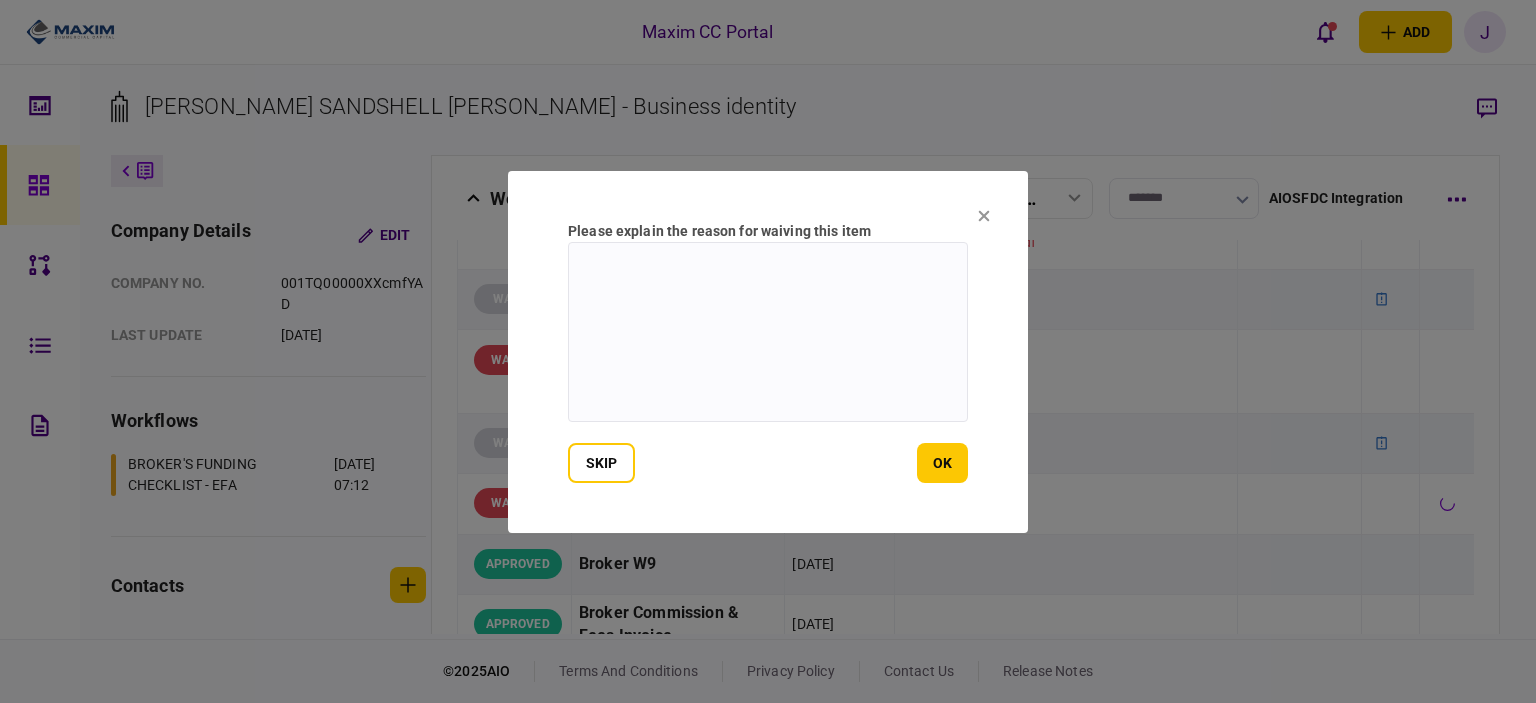 click at bounding box center (768, 332) 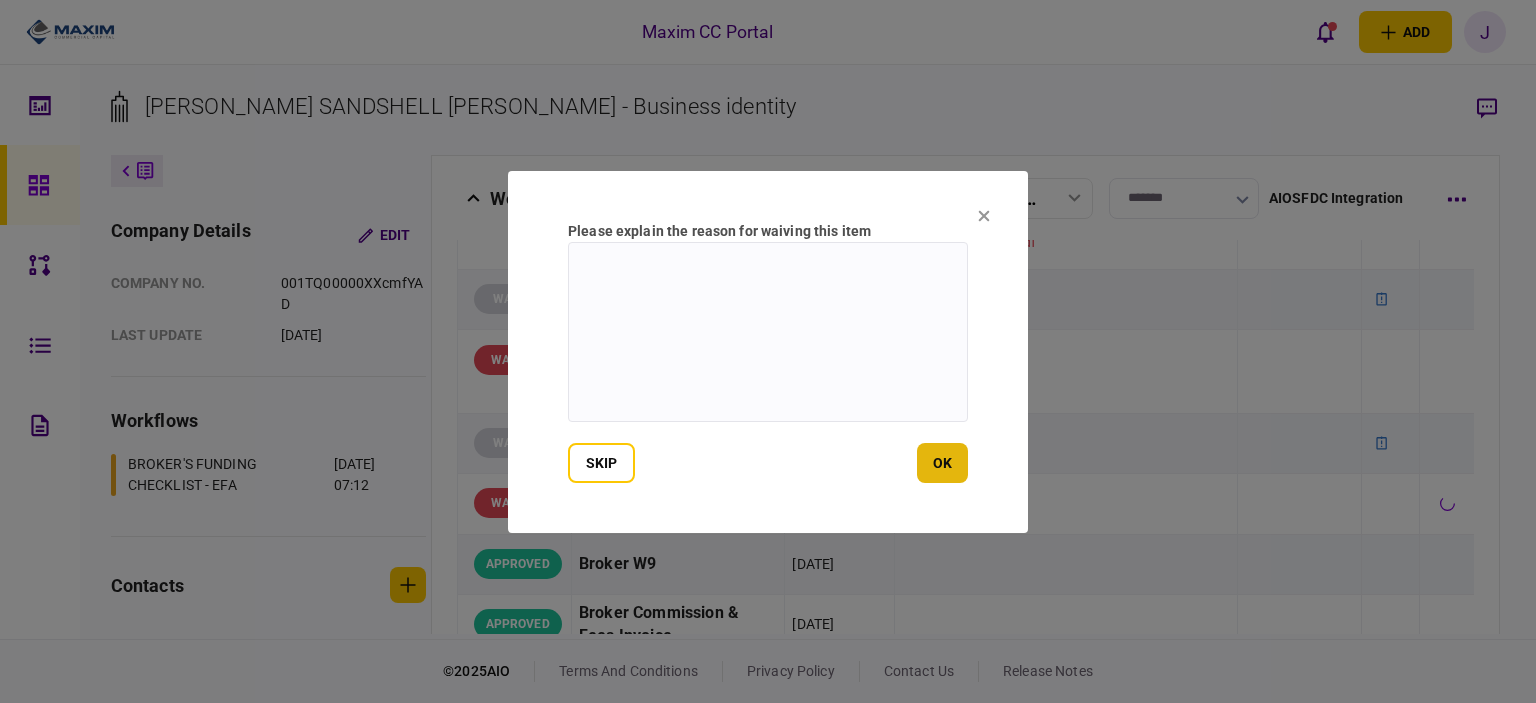 click on "ok" at bounding box center (942, 463) 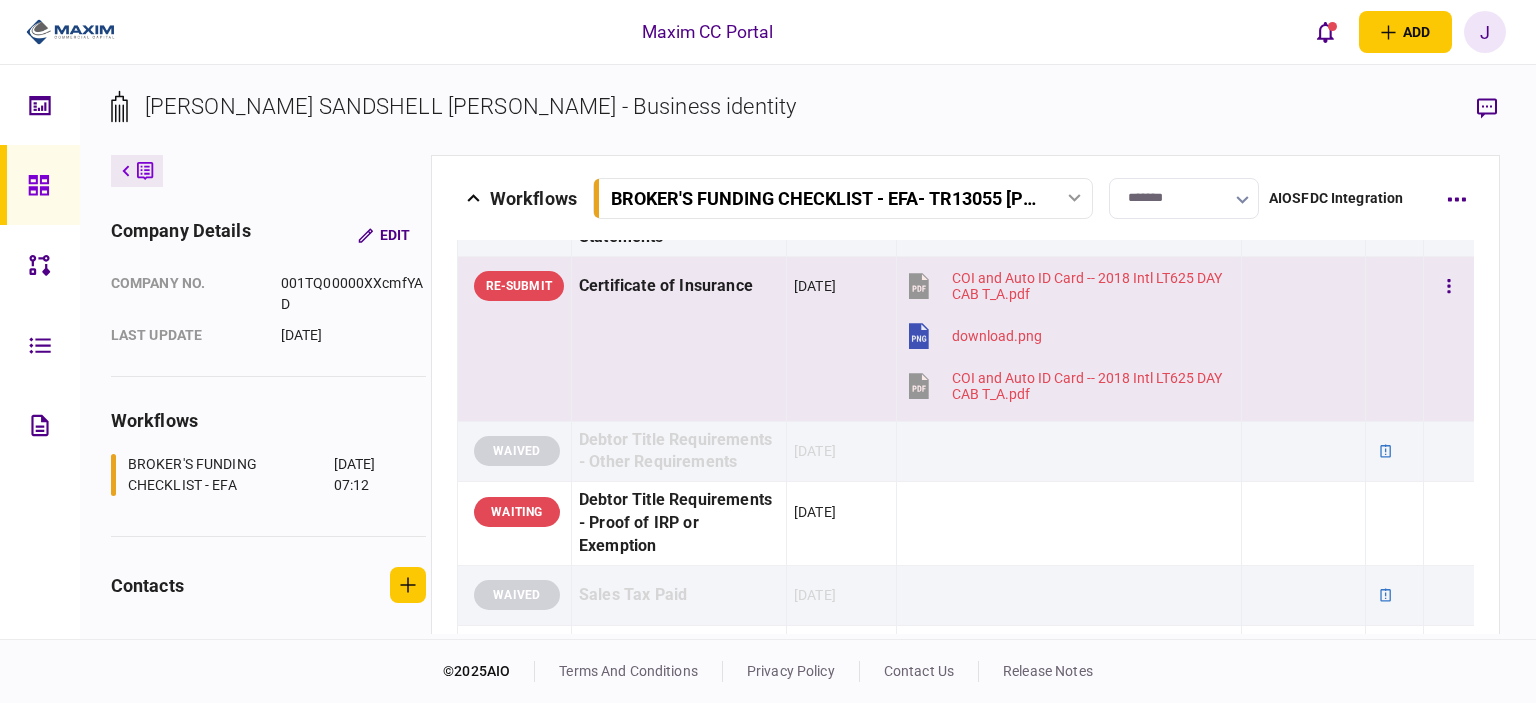 scroll, scrollTop: 538, scrollLeft: 0, axis: vertical 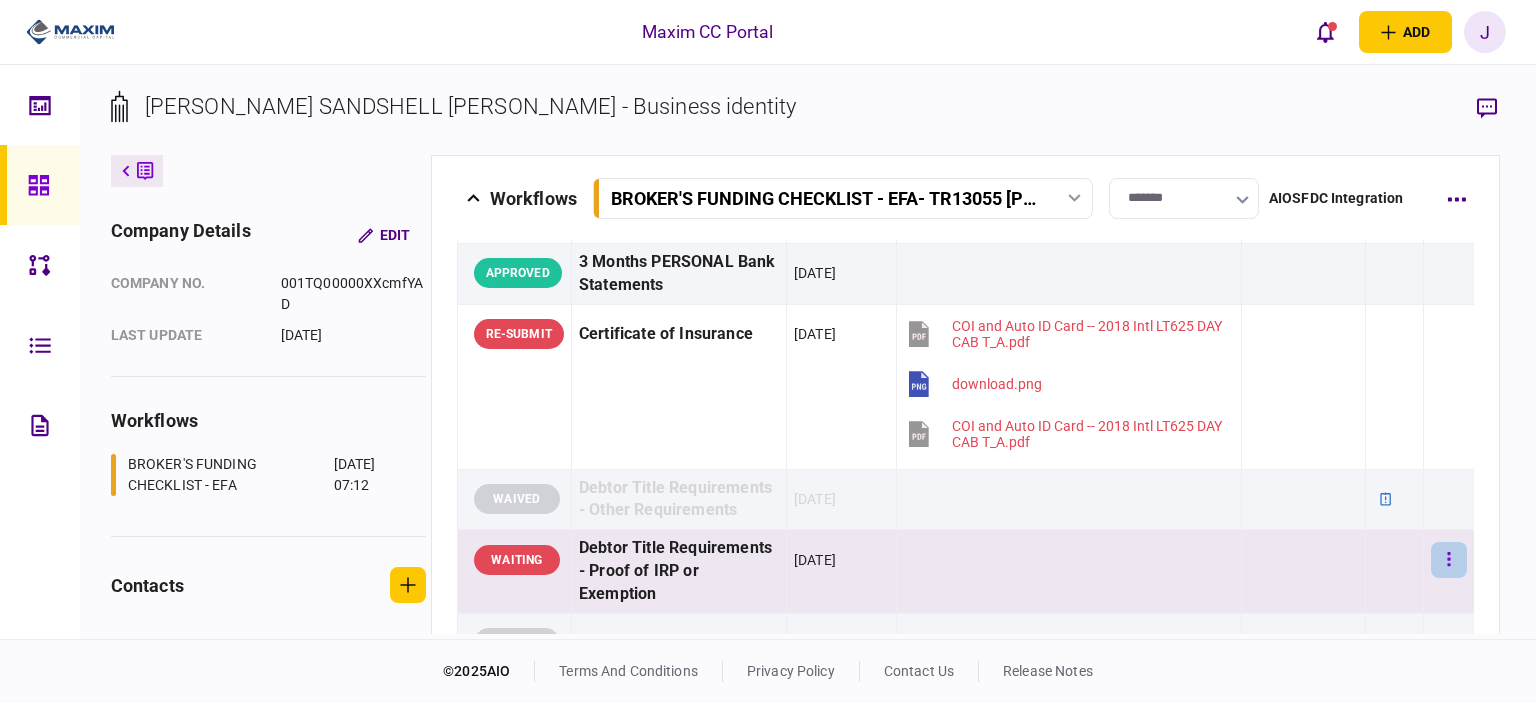 click at bounding box center [1449, 560] 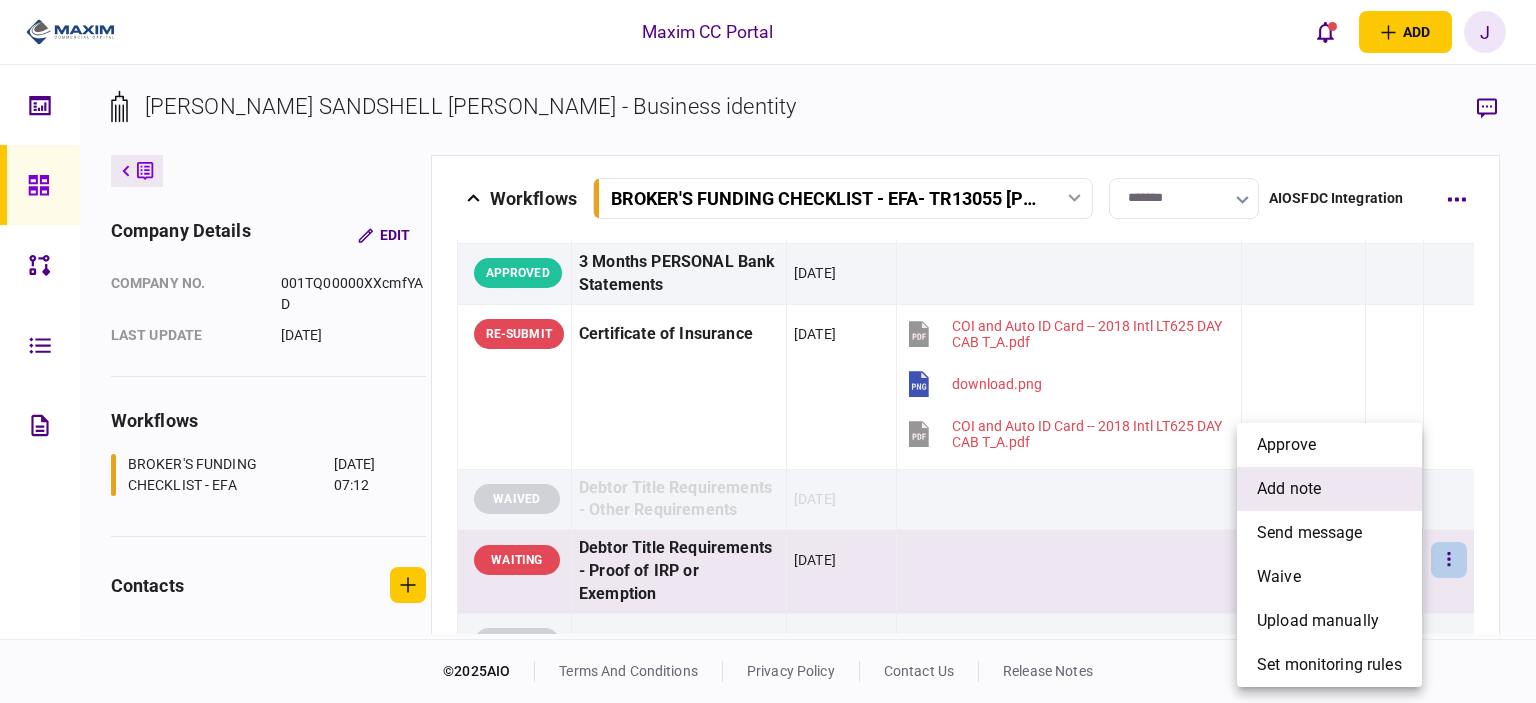 click on "add note" at bounding box center [1289, 489] 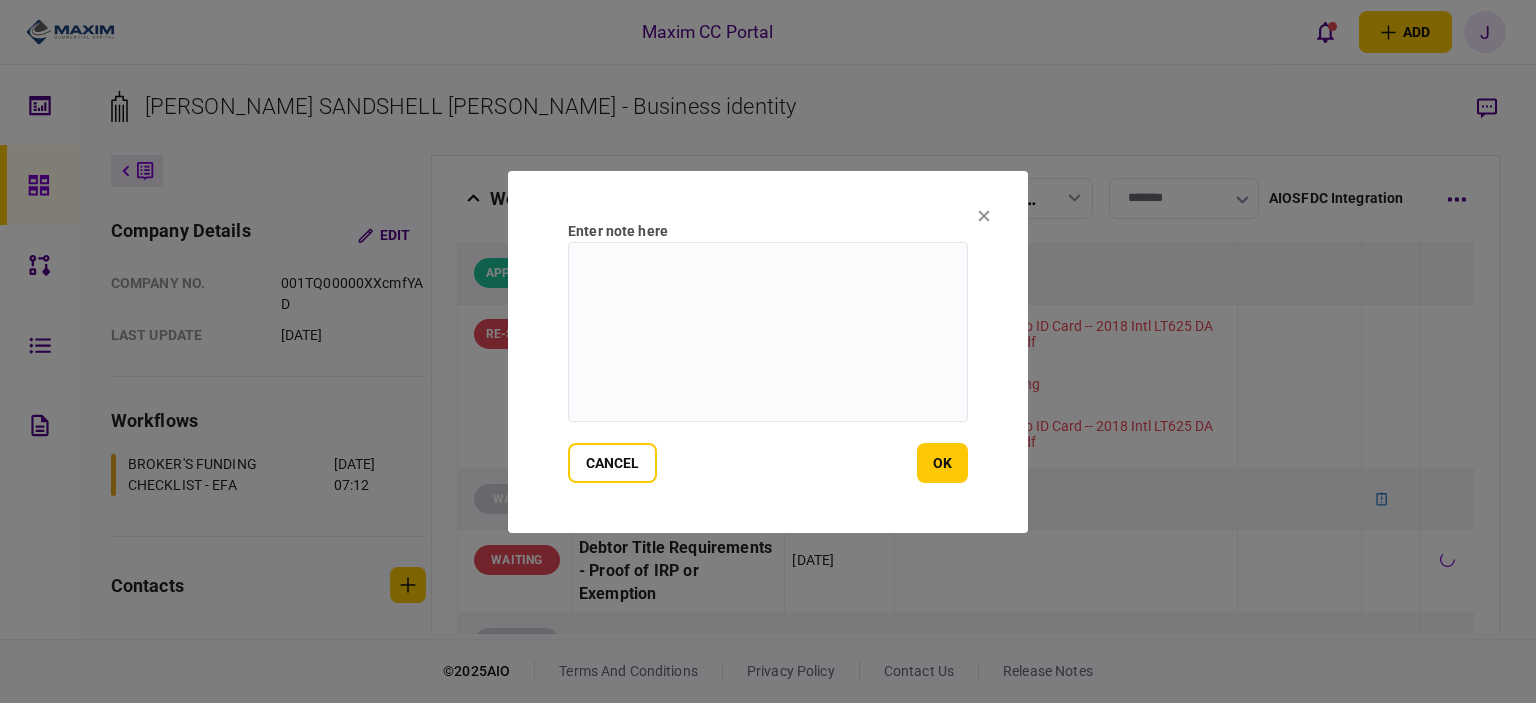 click at bounding box center (768, 332) 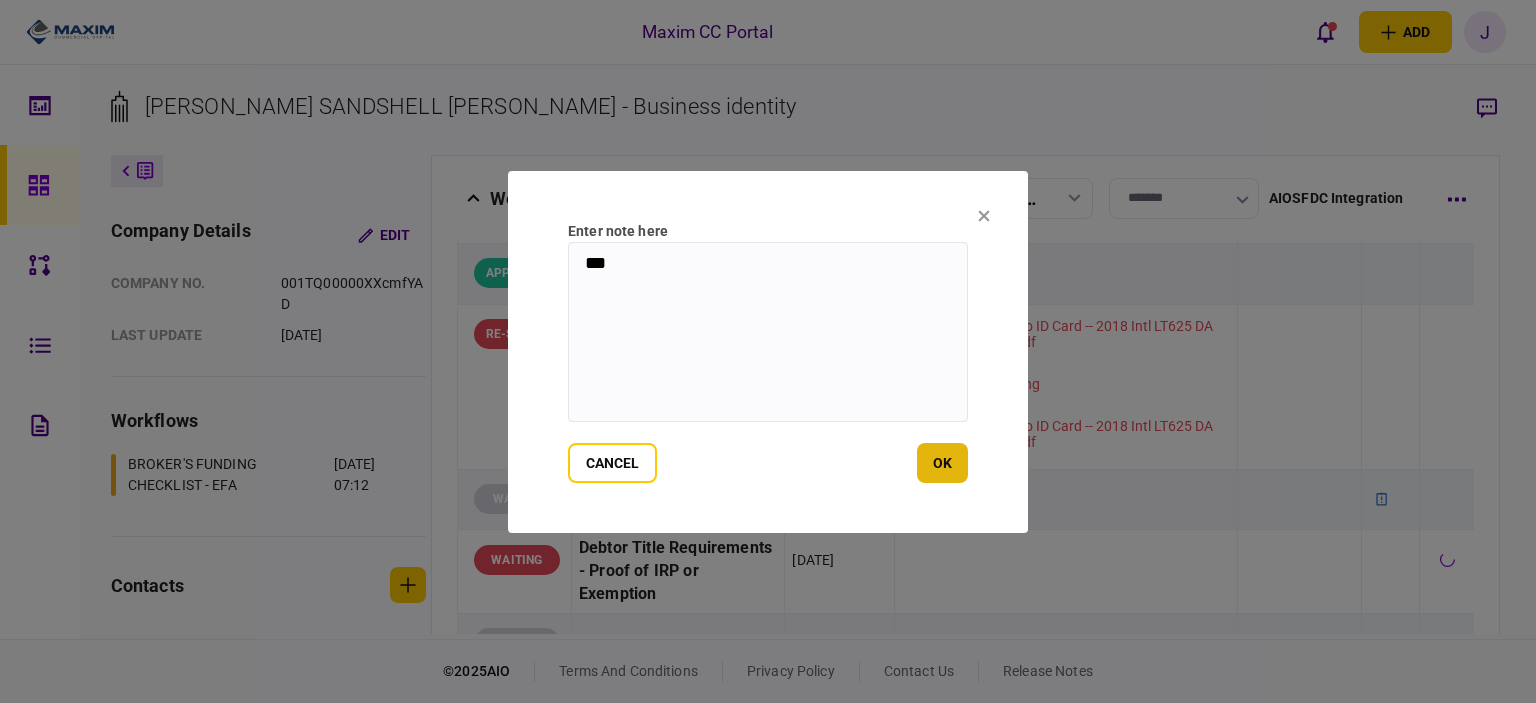 type on "***" 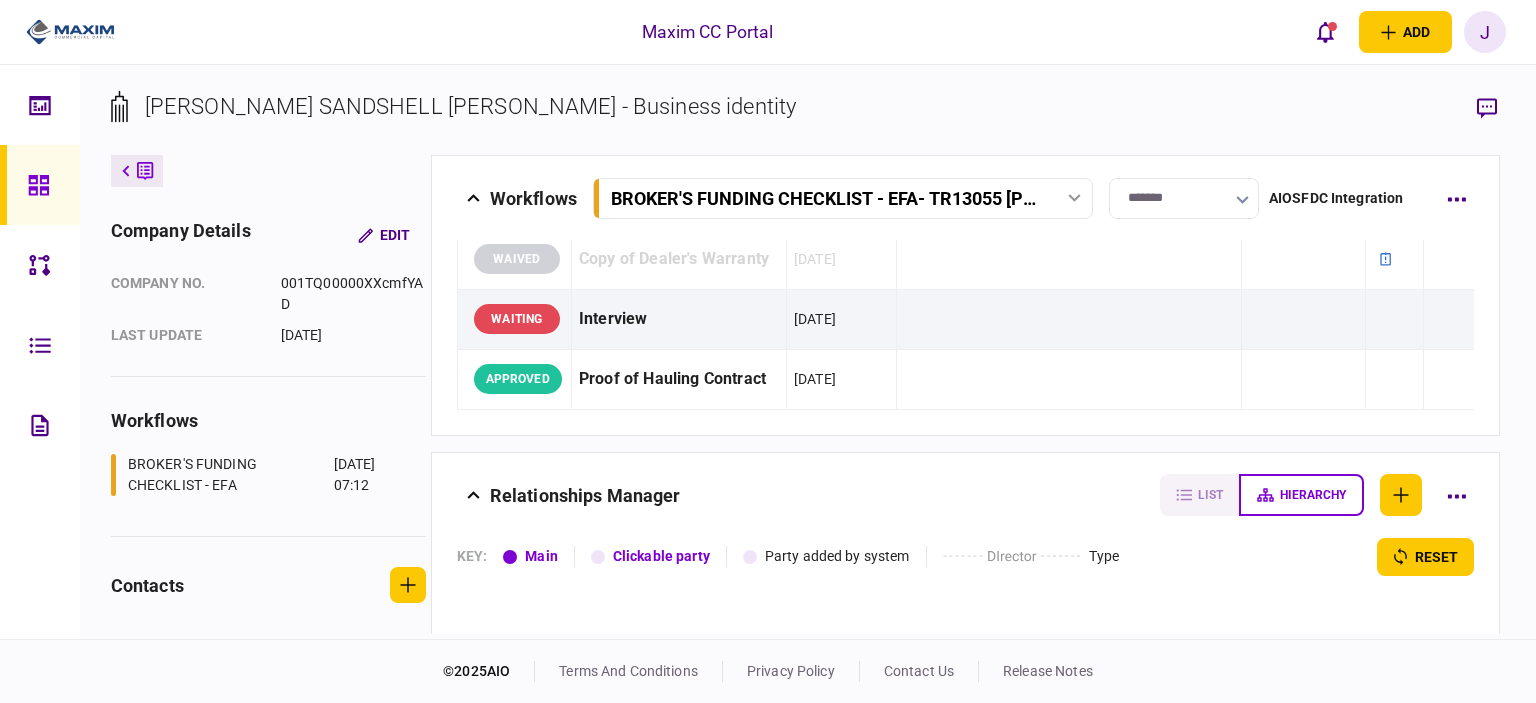 scroll, scrollTop: 2838, scrollLeft: 0, axis: vertical 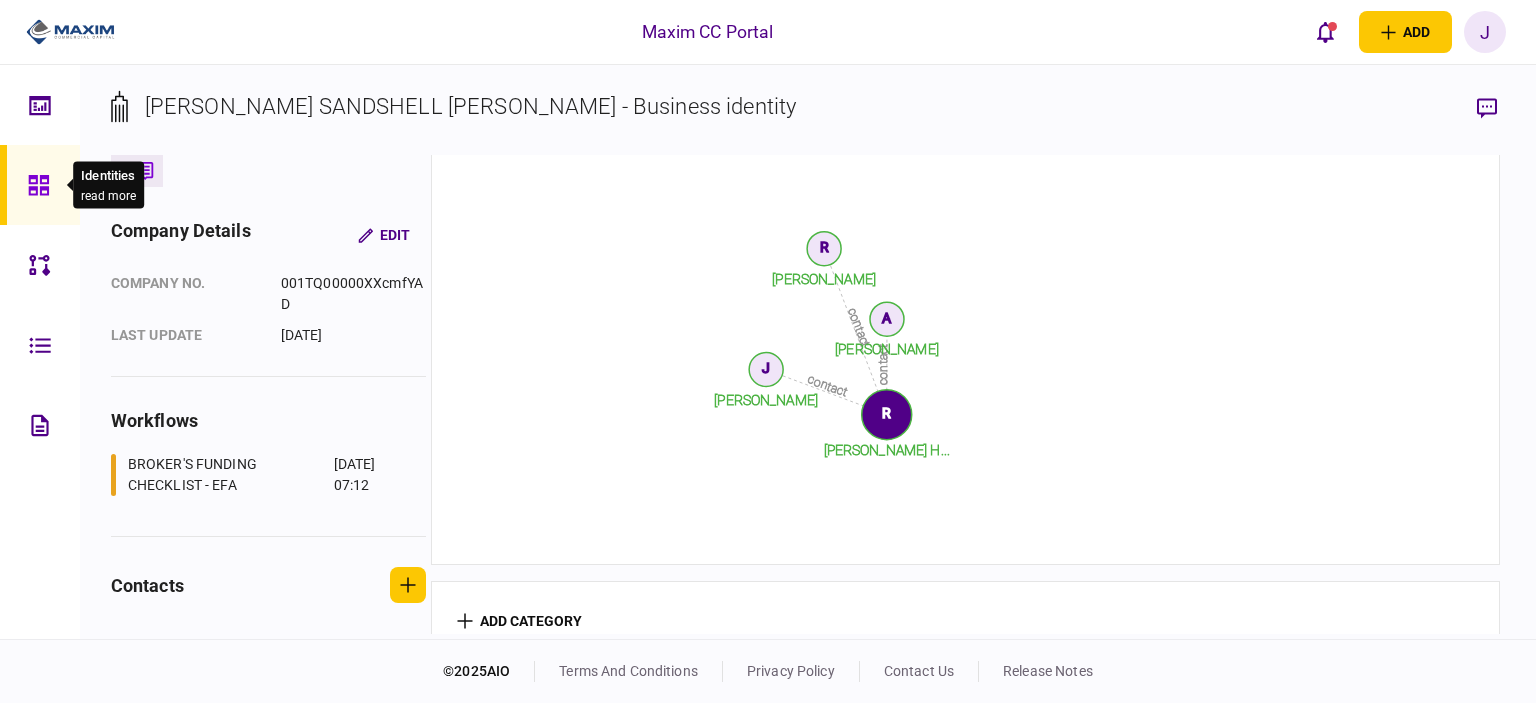 click at bounding box center (44, 185) 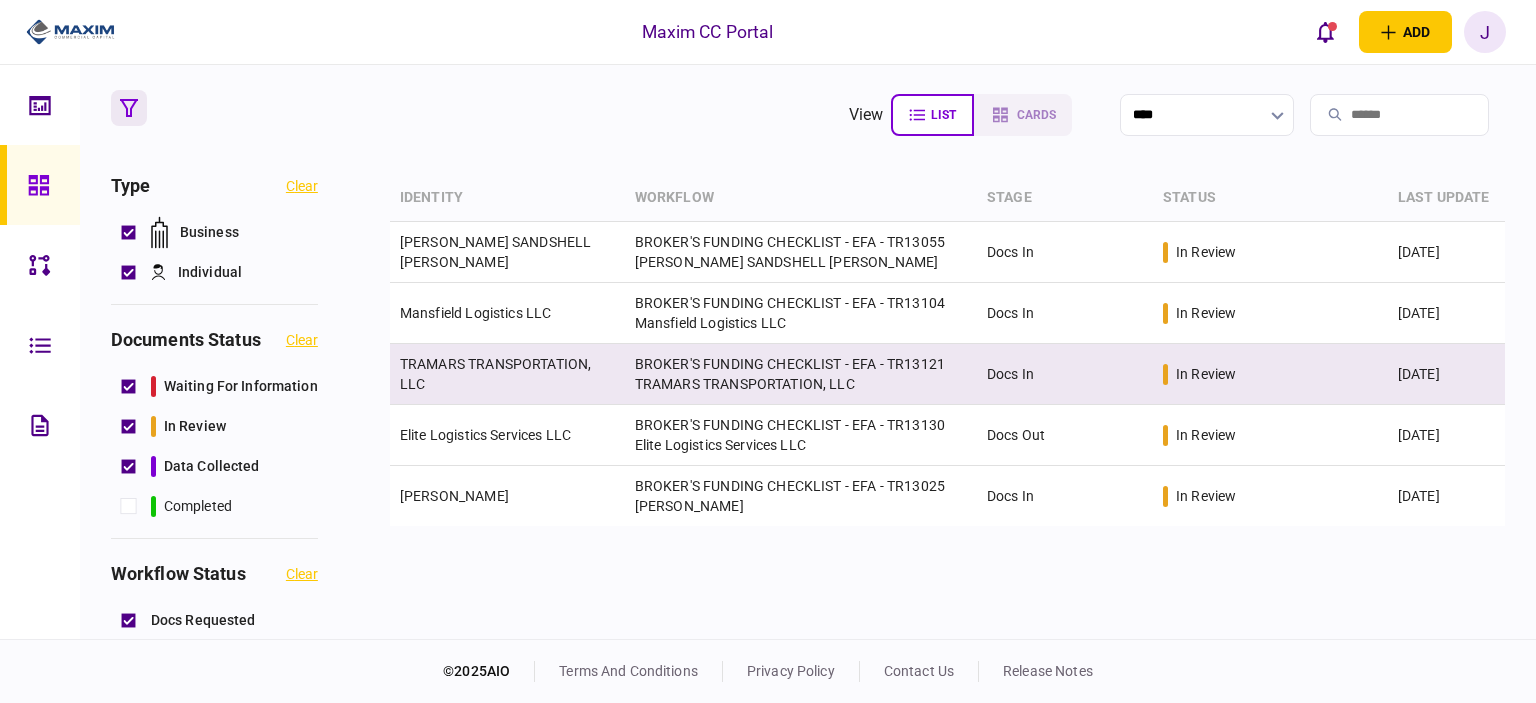 click on "TRAMARS TRANSPORTATION, LLC" at bounding box center (495, 374) 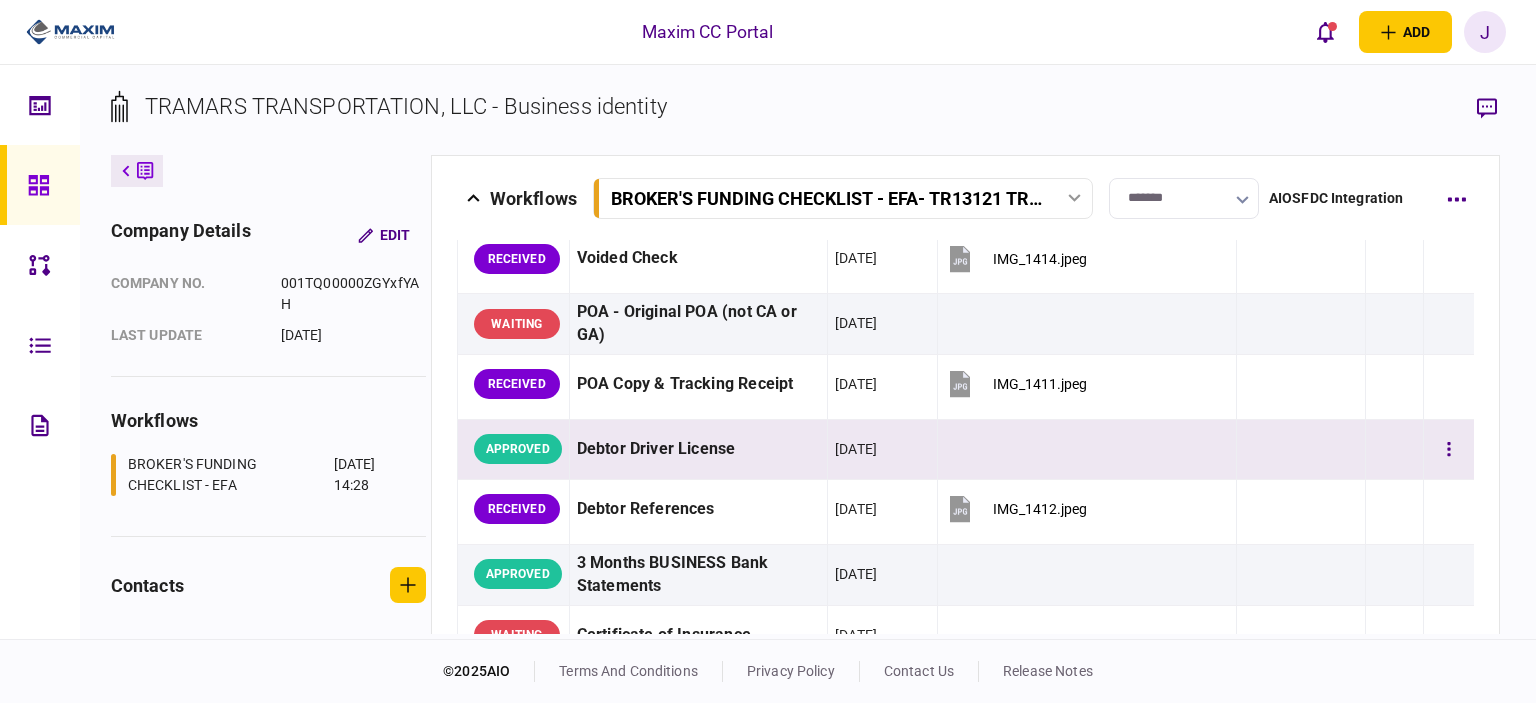 scroll, scrollTop: 200, scrollLeft: 0, axis: vertical 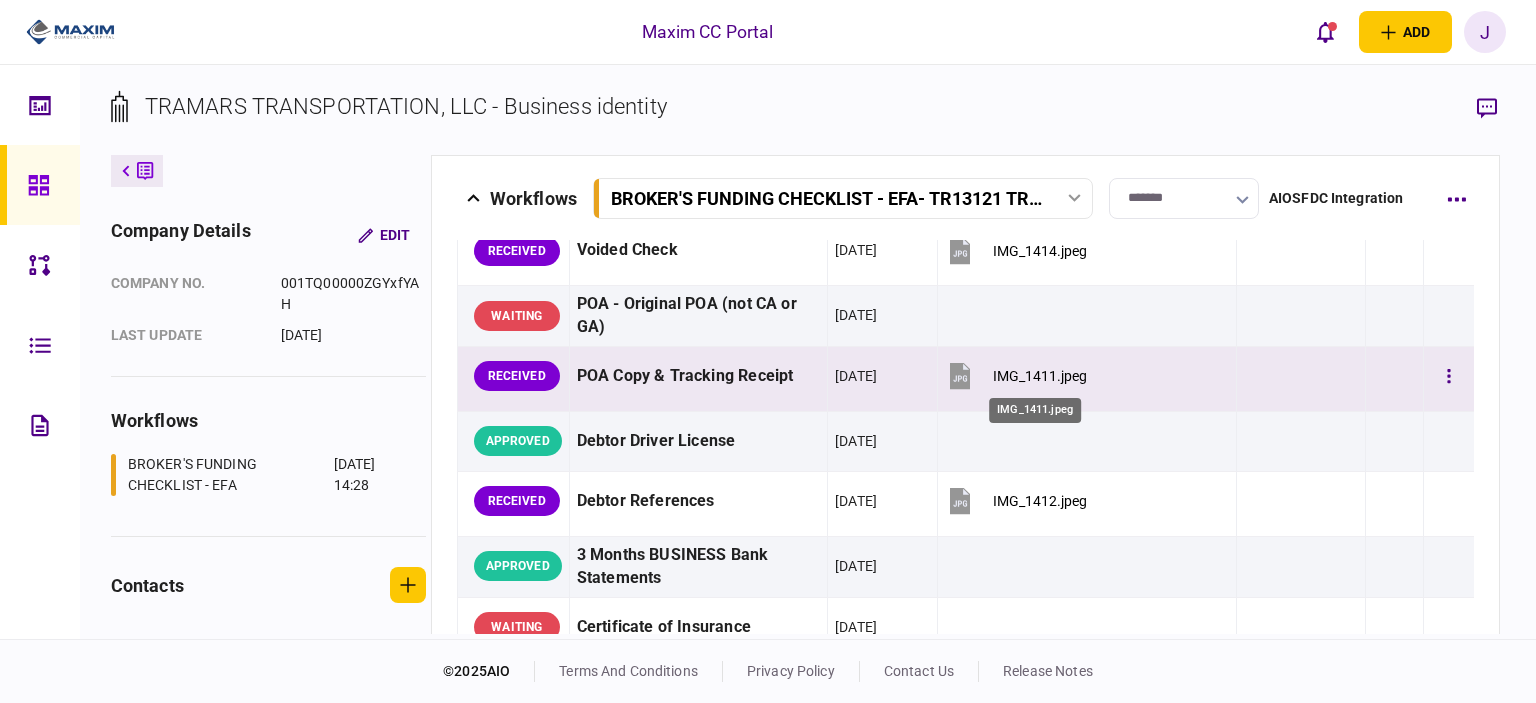 click on "IMG_1411.jpeg" at bounding box center (1040, 376) 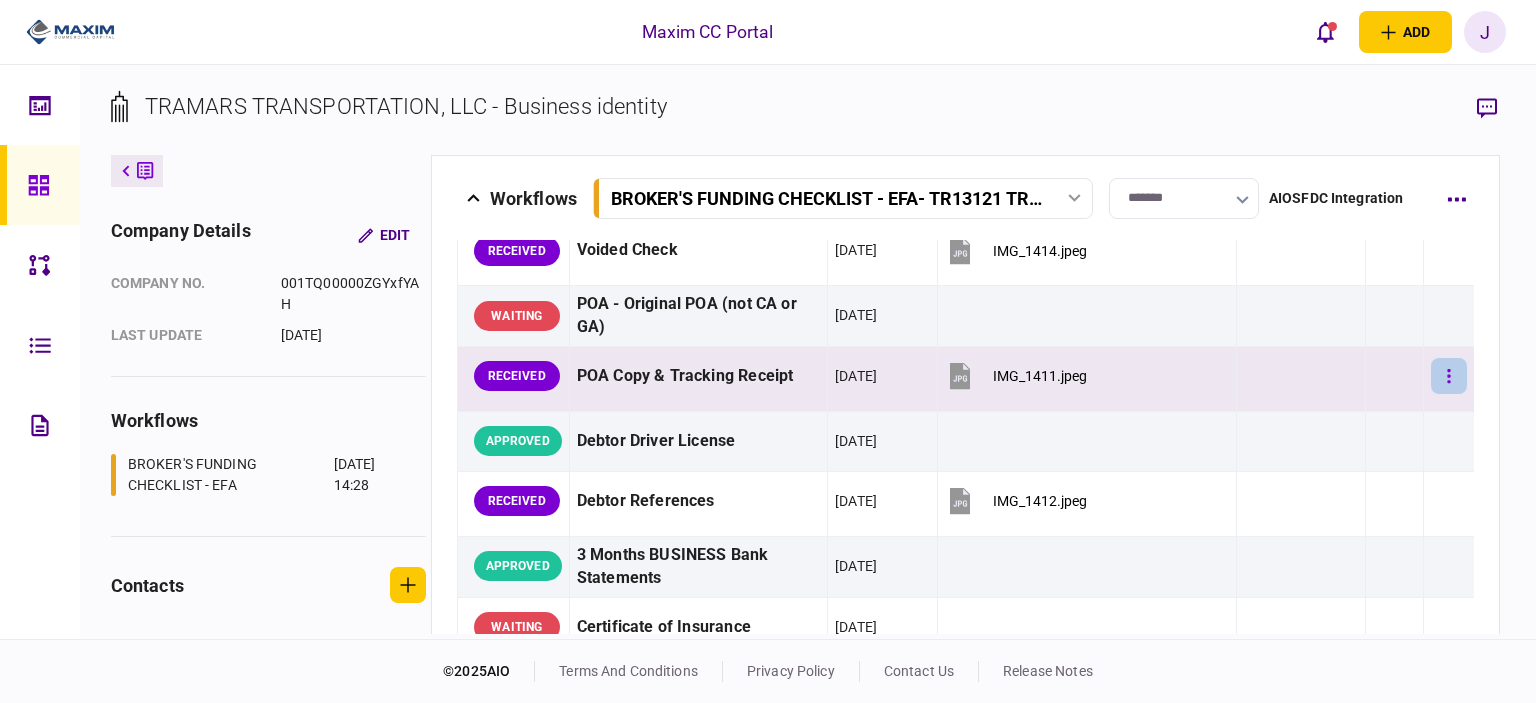 click at bounding box center (1449, 376) 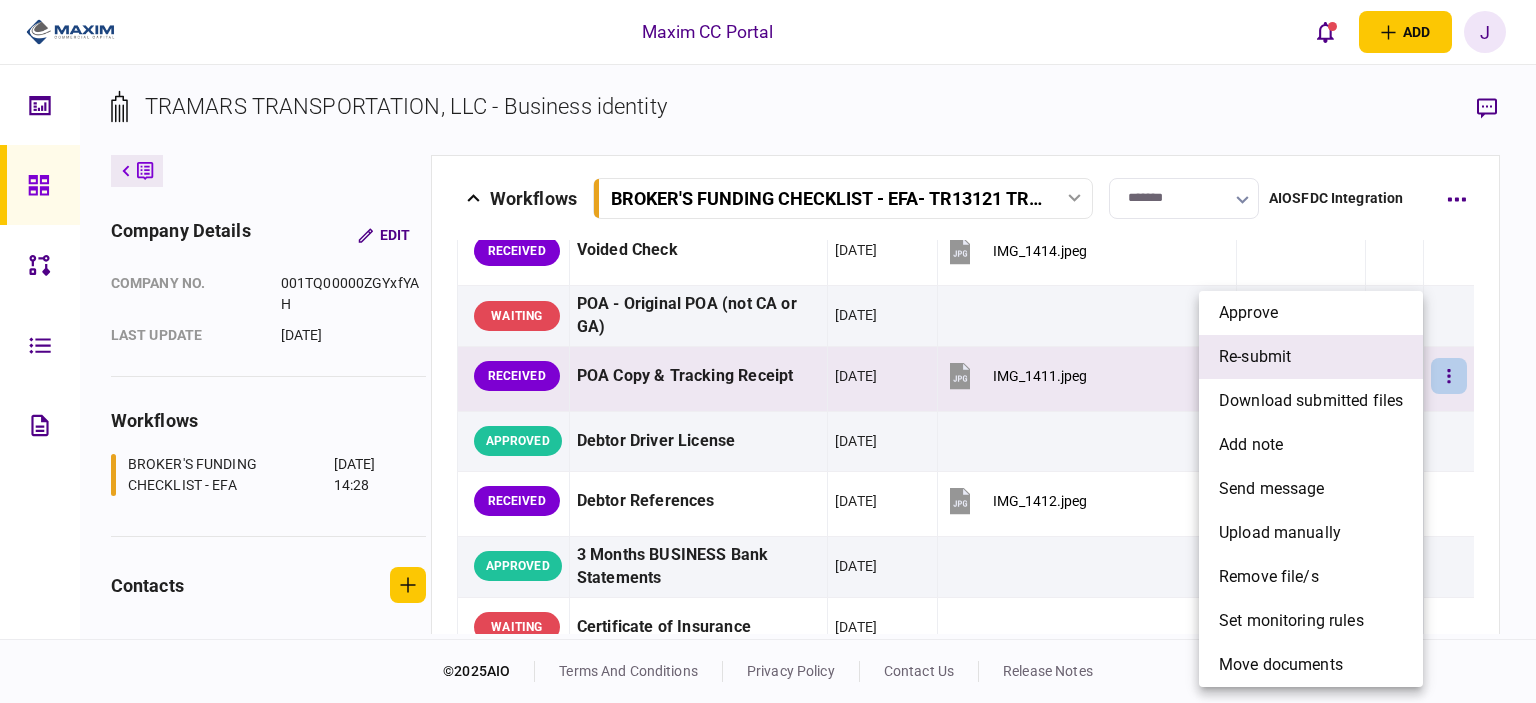 click on "re-submit" at bounding box center [1311, 357] 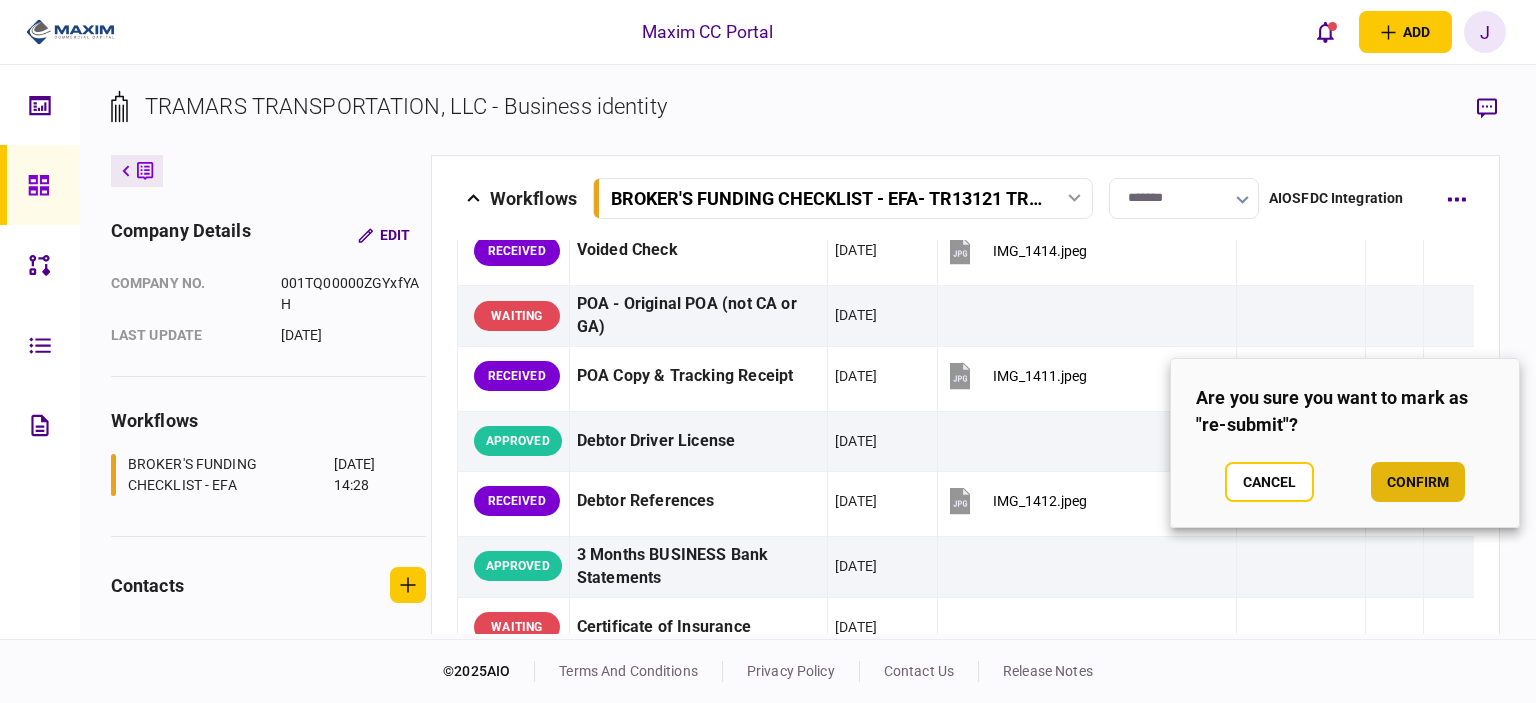 click on "confirm" at bounding box center [1418, 482] 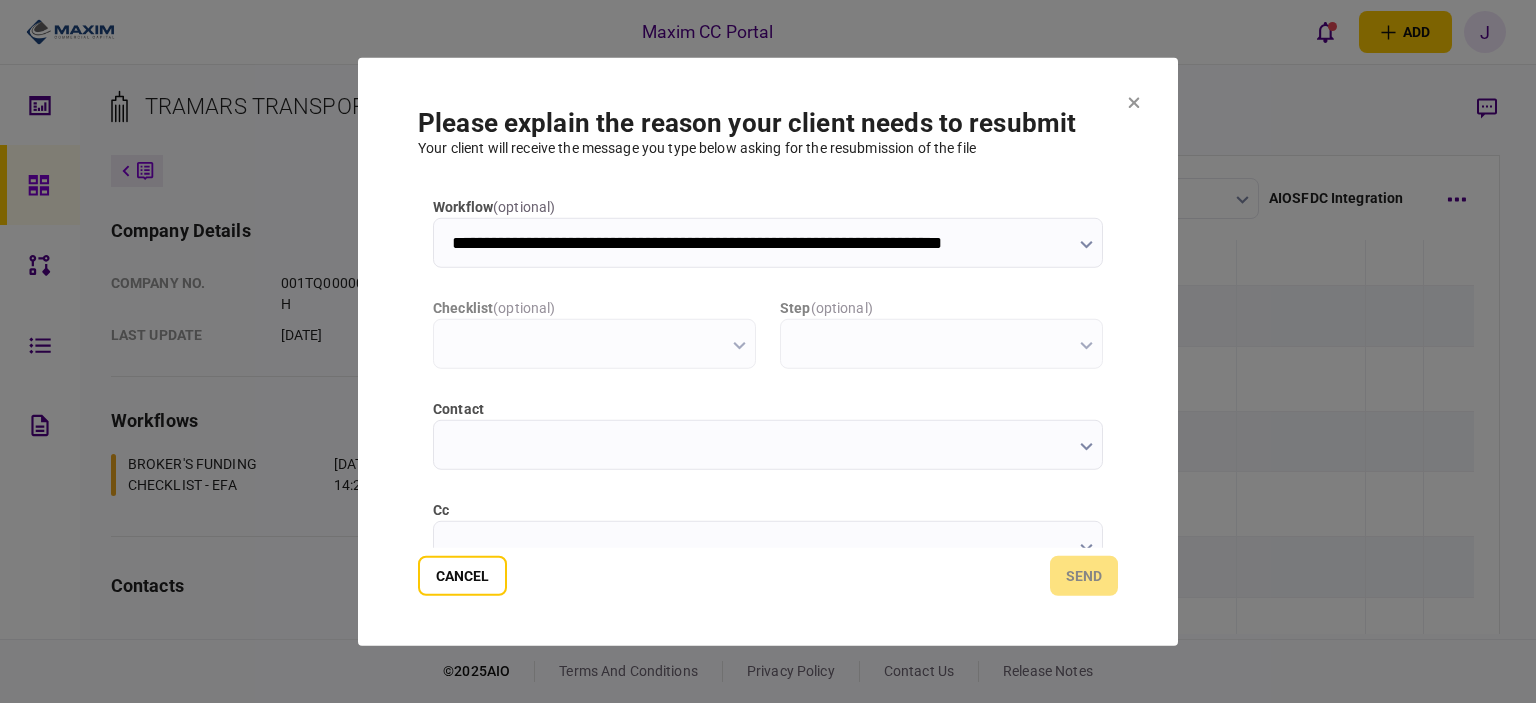 type on "**********" 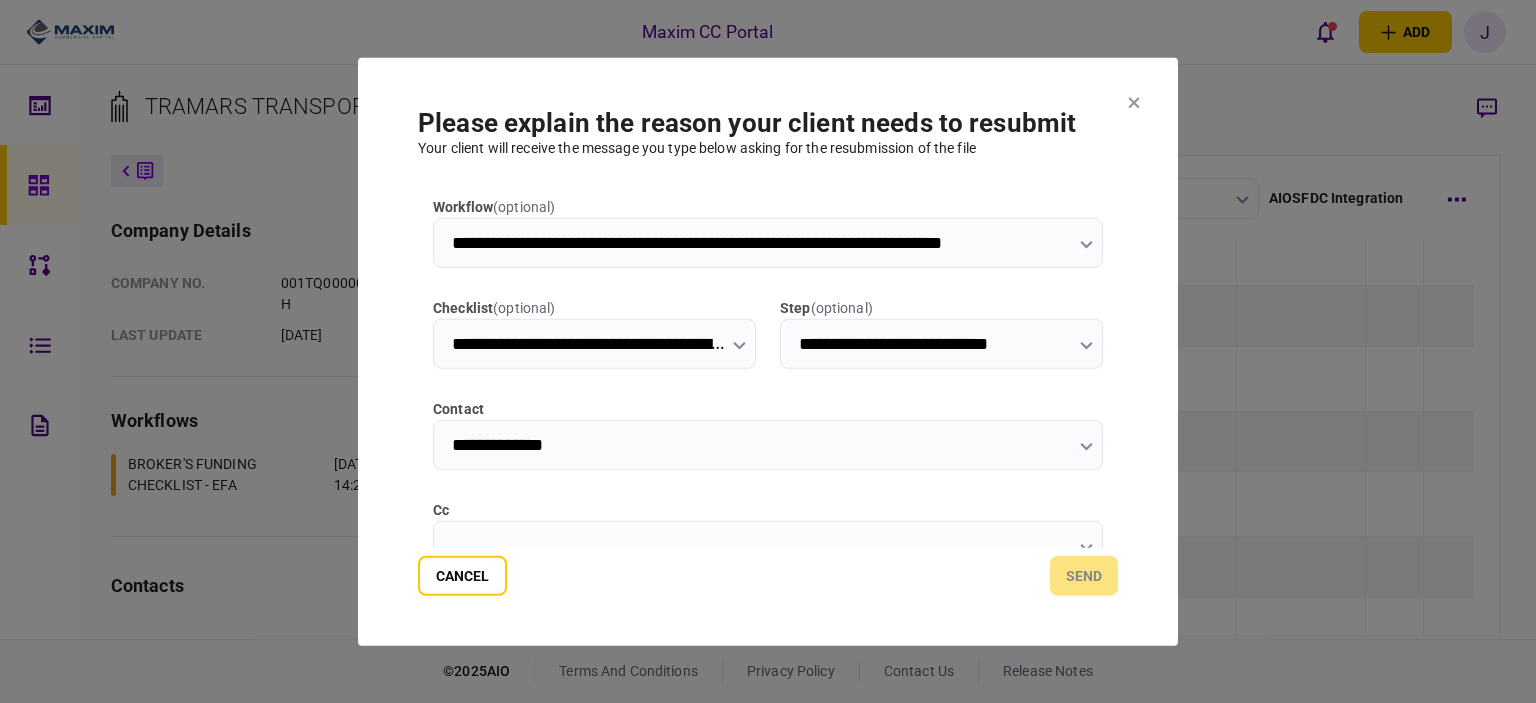 scroll, scrollTop: 0, scrollLeft: 0, axis: both 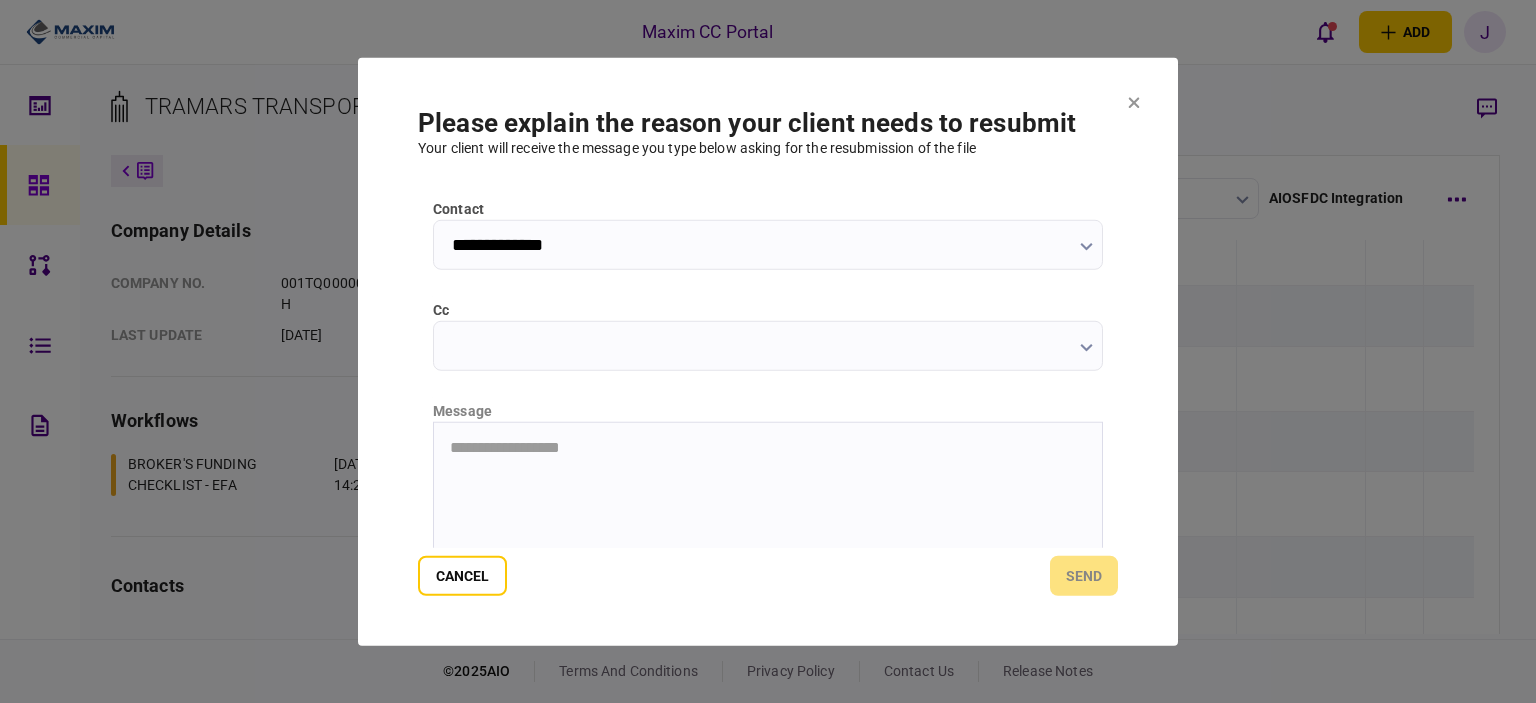 click on "cc" at bounding box center [768, 345] 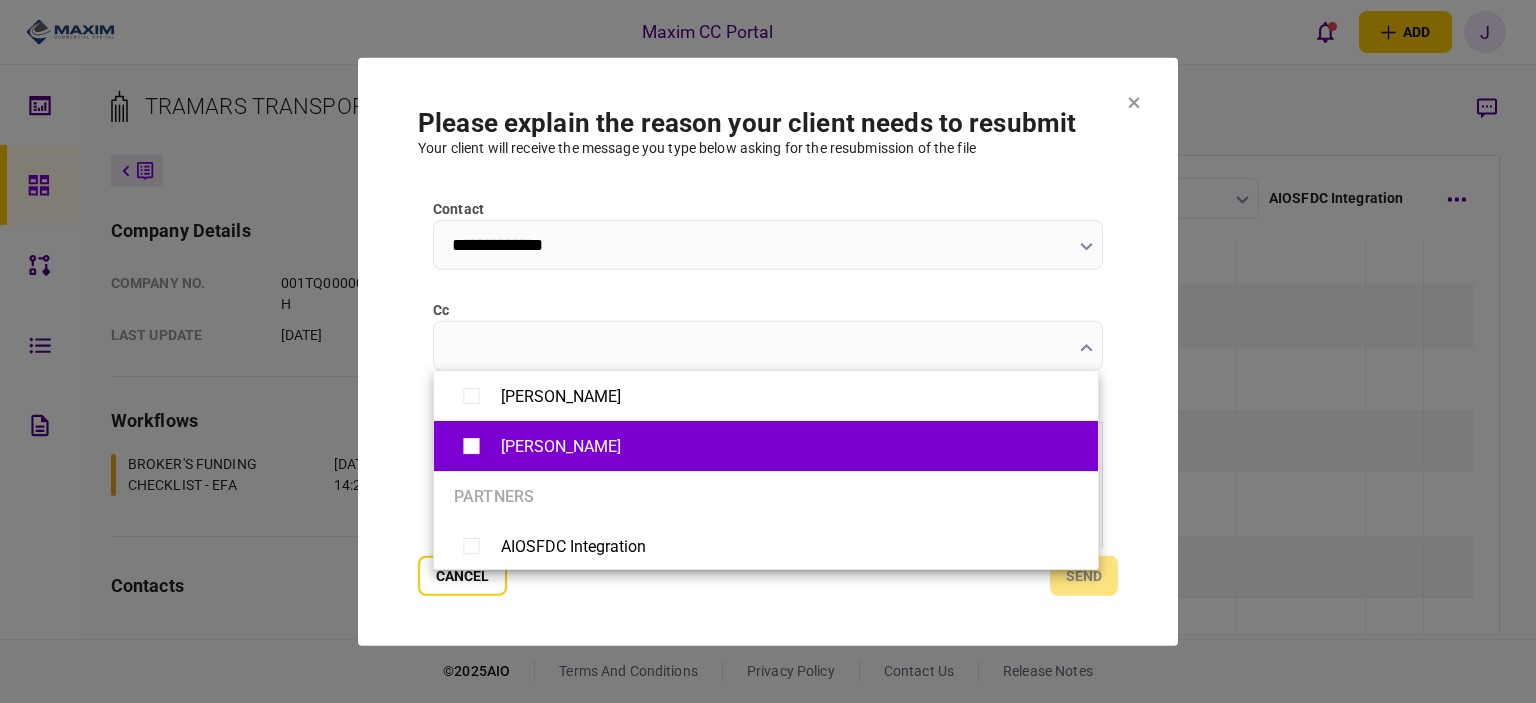 click on "Justin Berard" at bounding box center [766, 446] 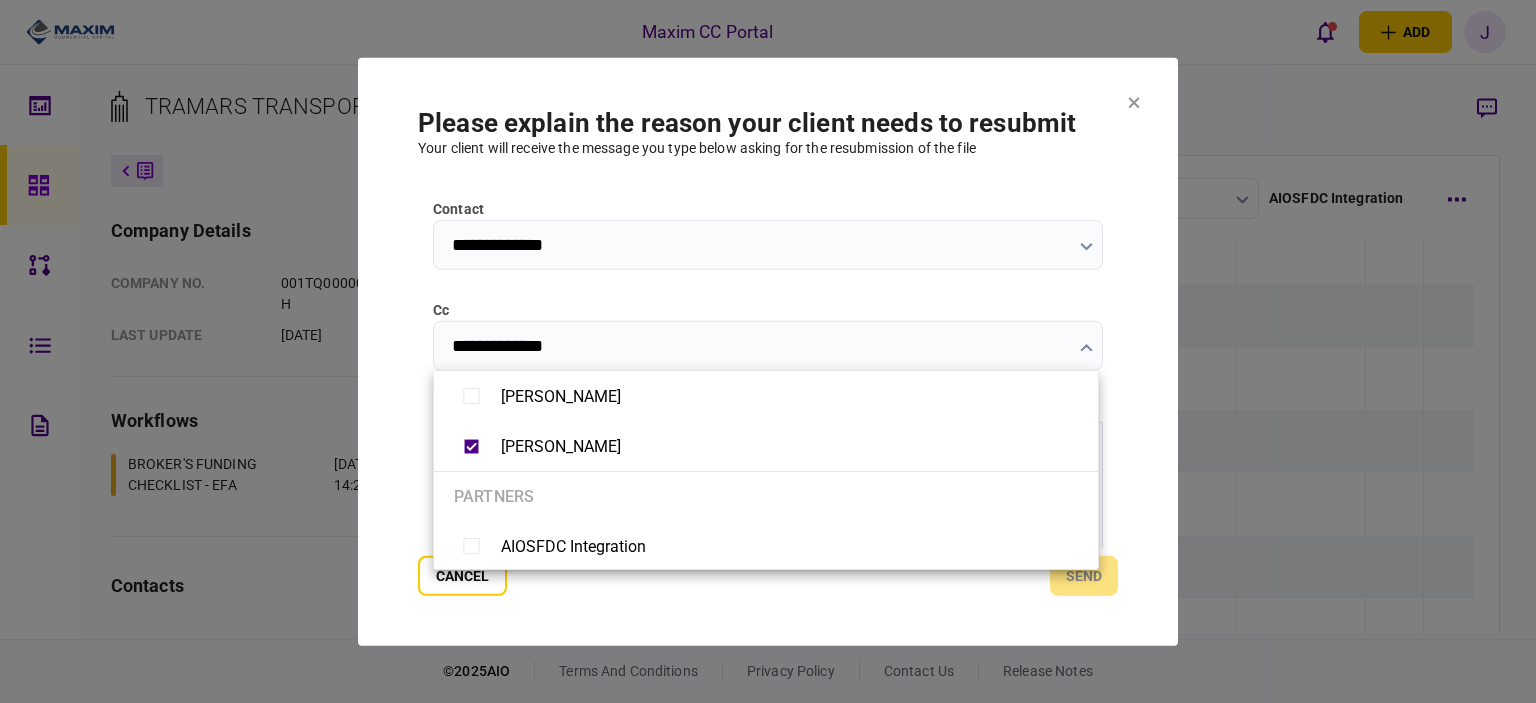 click at bounding box center (768, 351) 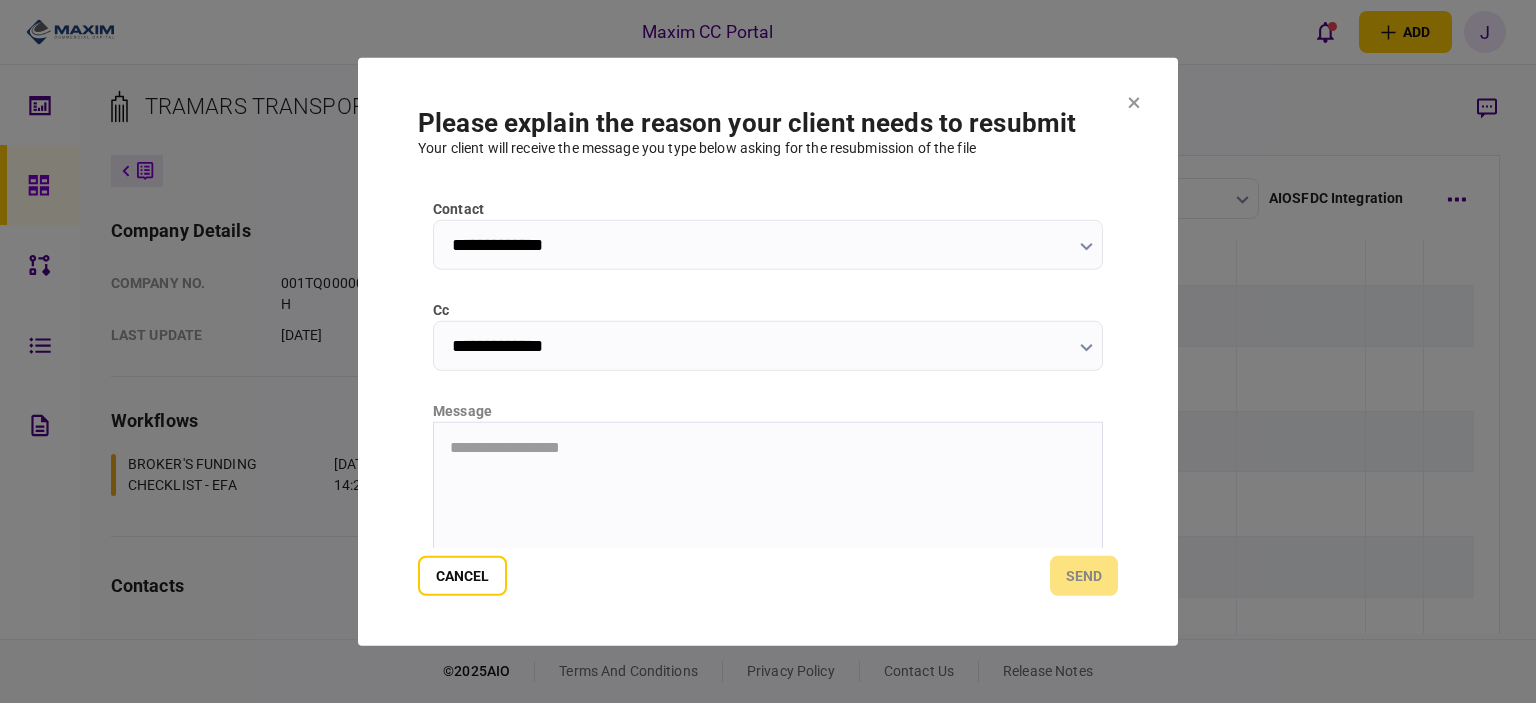 click on "**********" at bounding box center [768, 447] 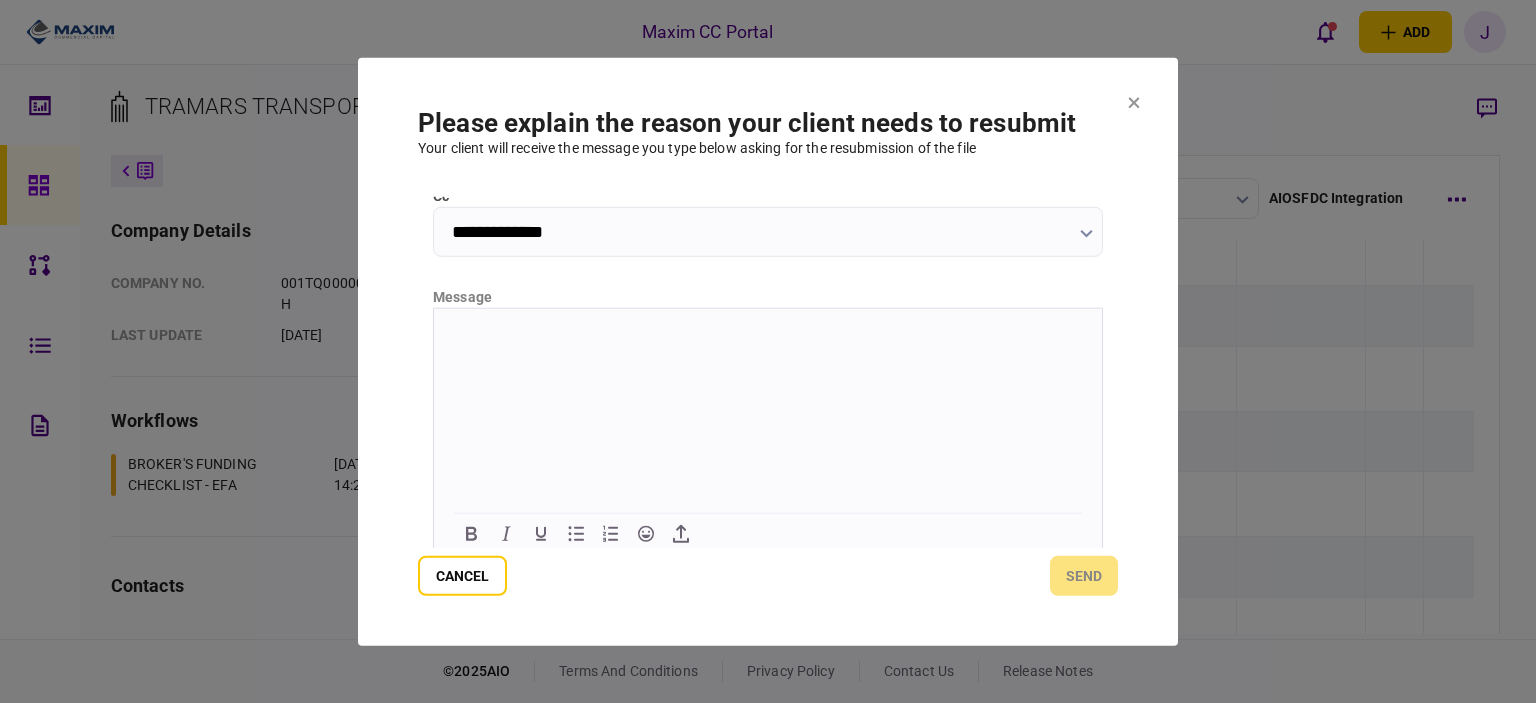 scroll, scrollTop: 323, scrollLeft: 0, axis: vertical 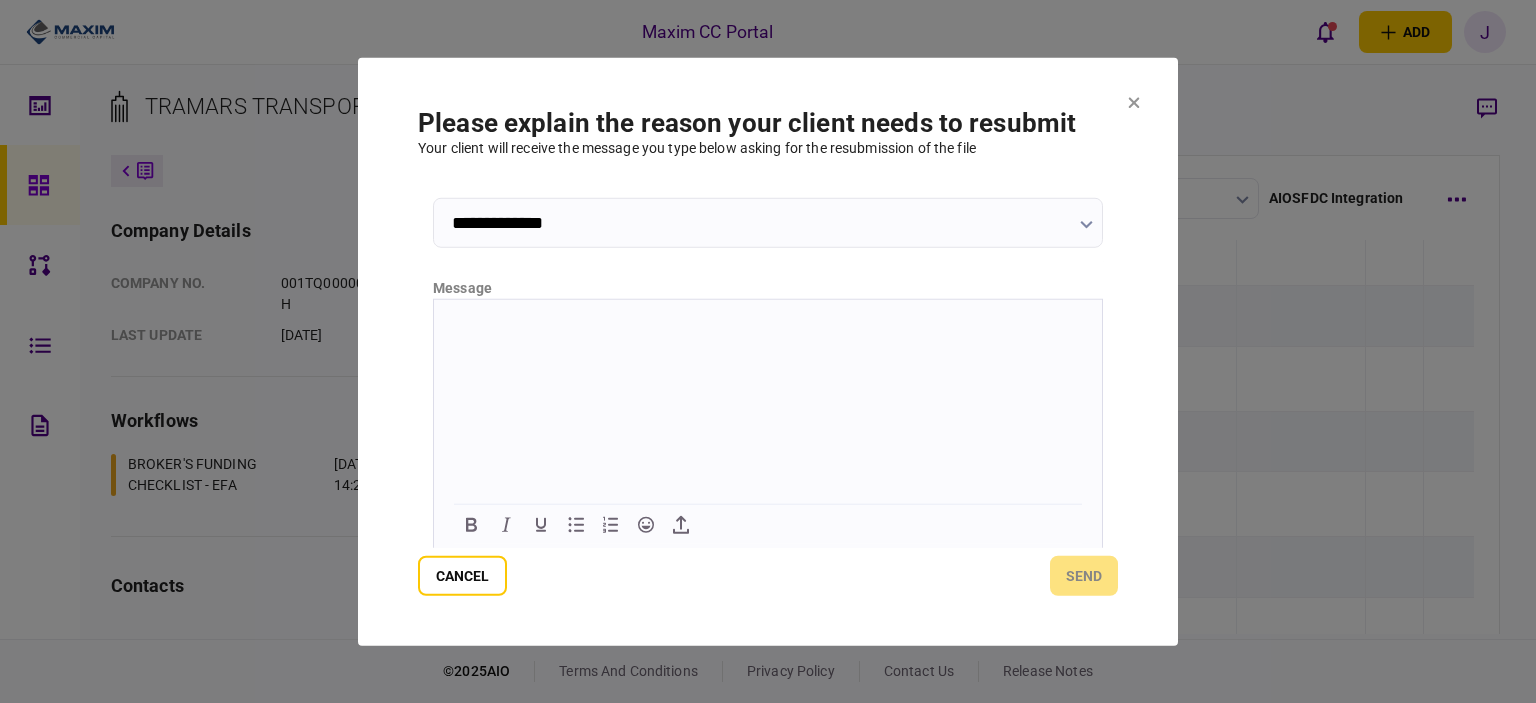 type 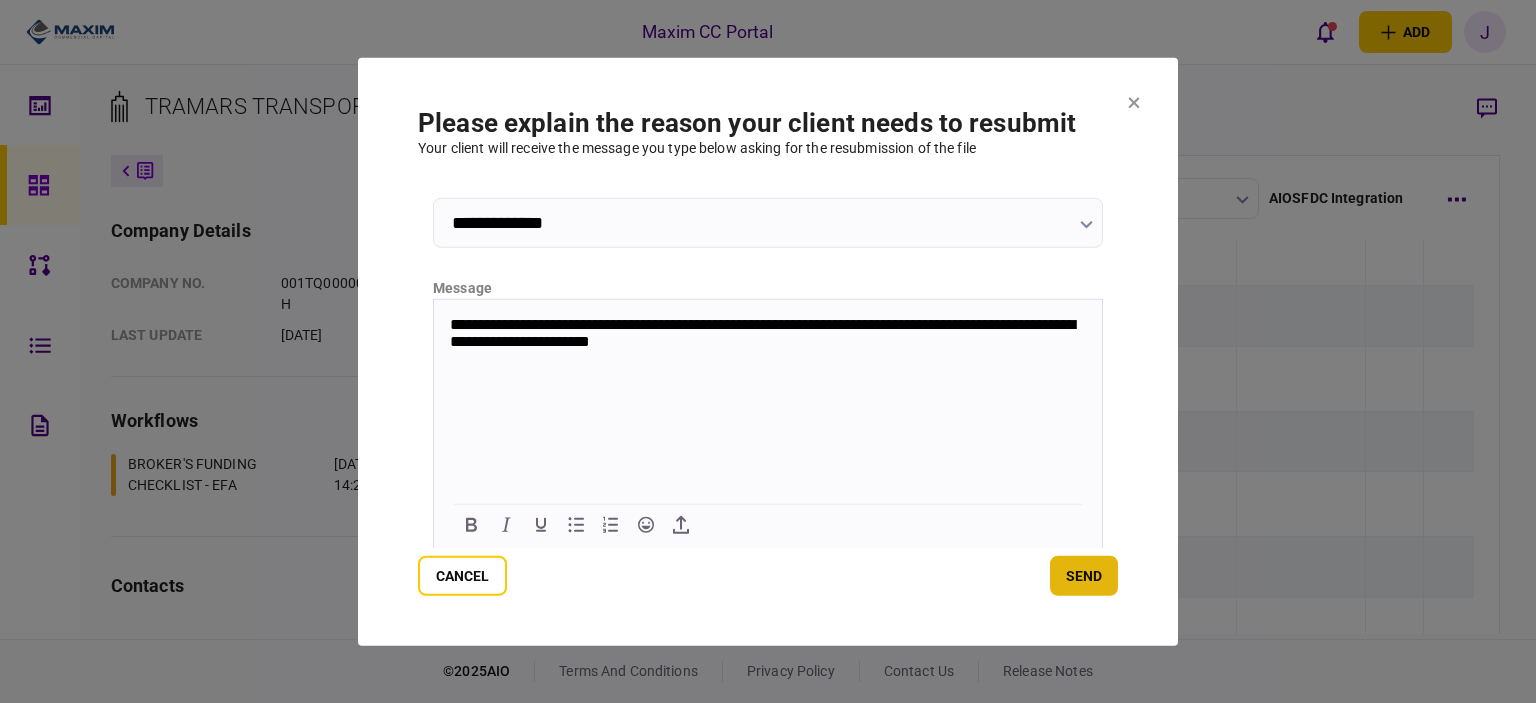 click on "send" at bounding box center [1084, 576] 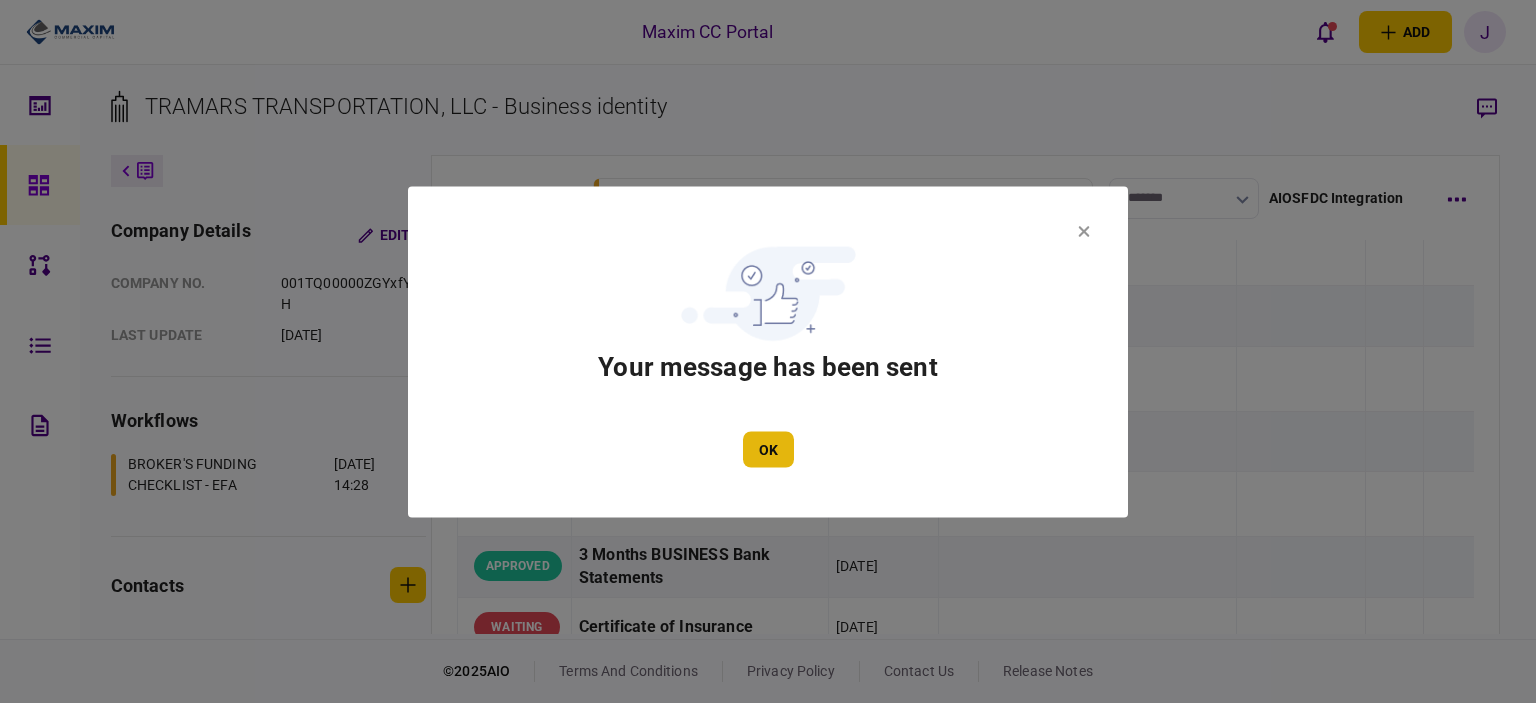 click on "OK" at bounding box center (768, 449) 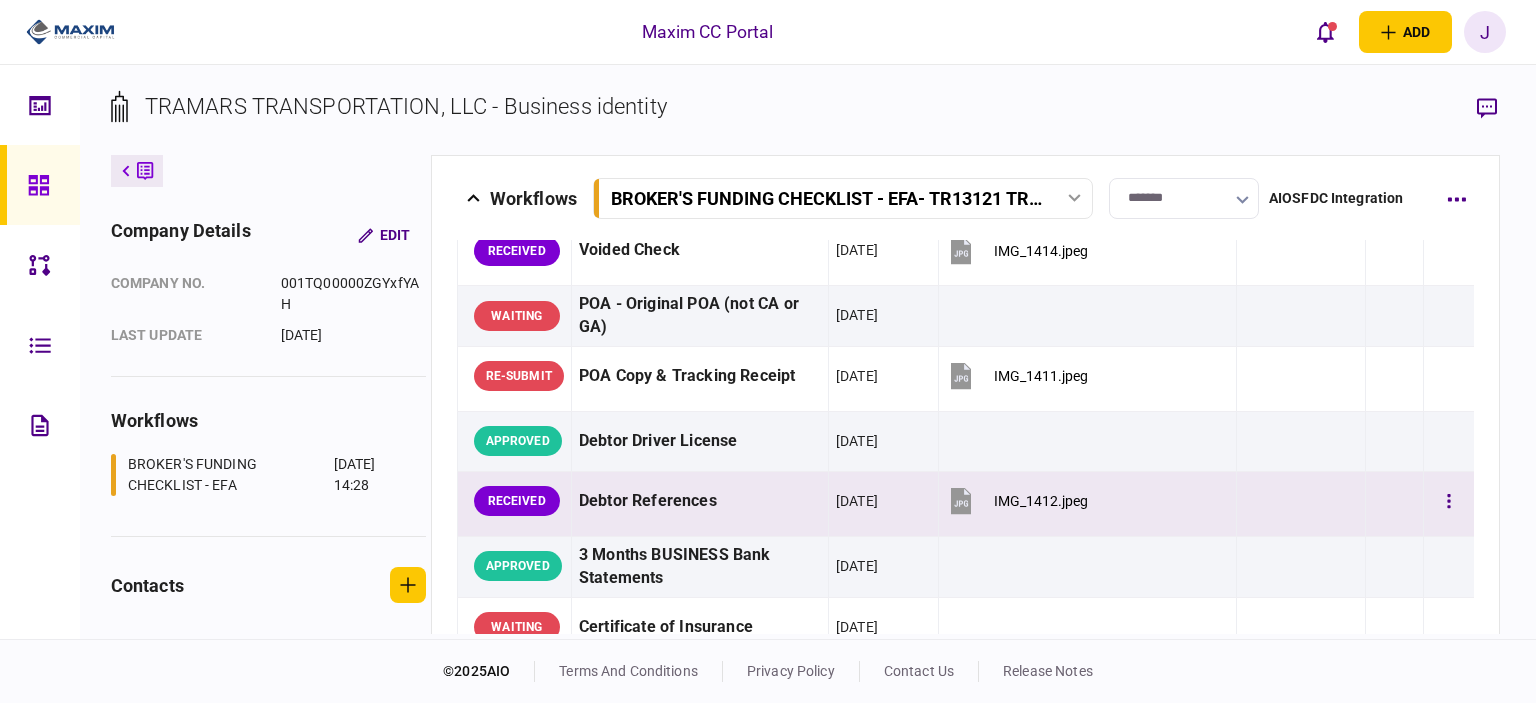 click on "IMG_1412.jpeg" at bounding box center [1041, 501] 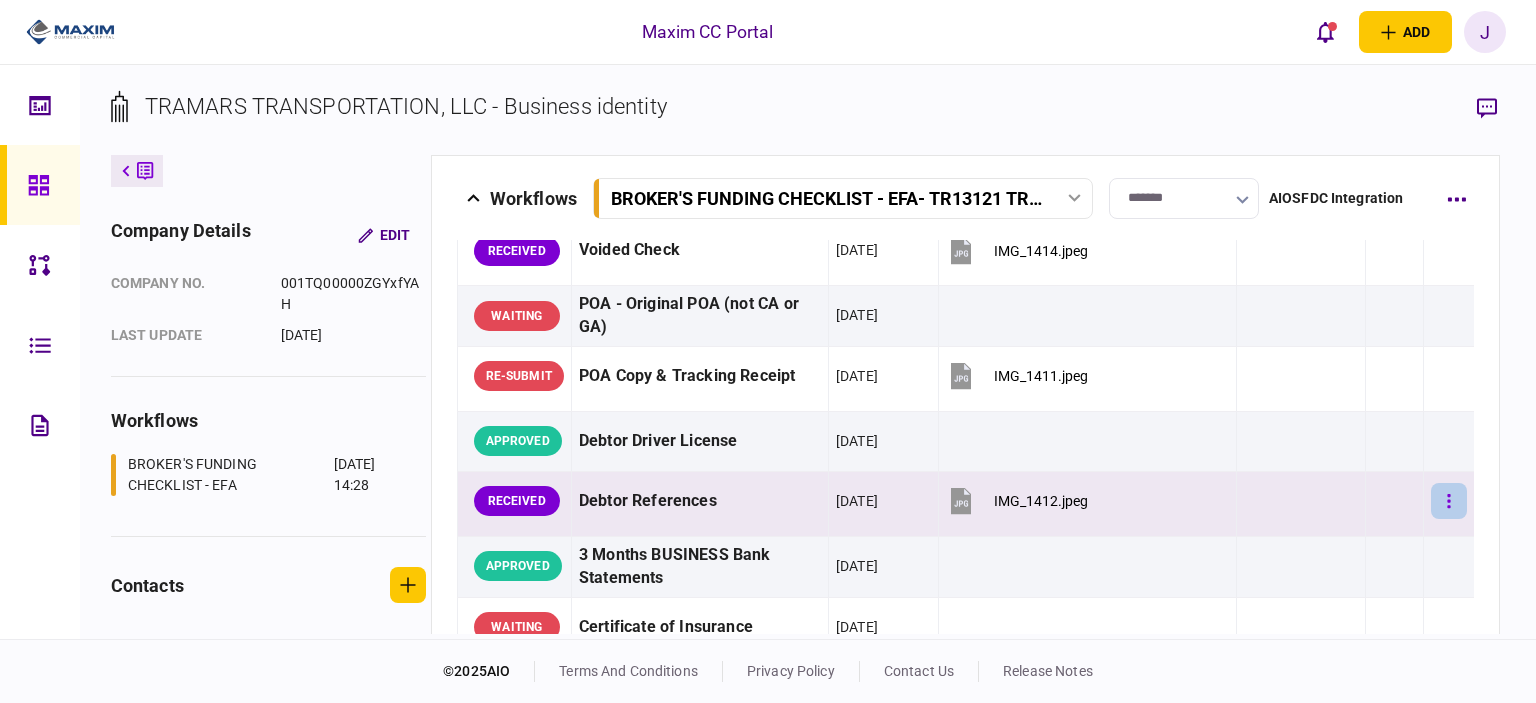 click 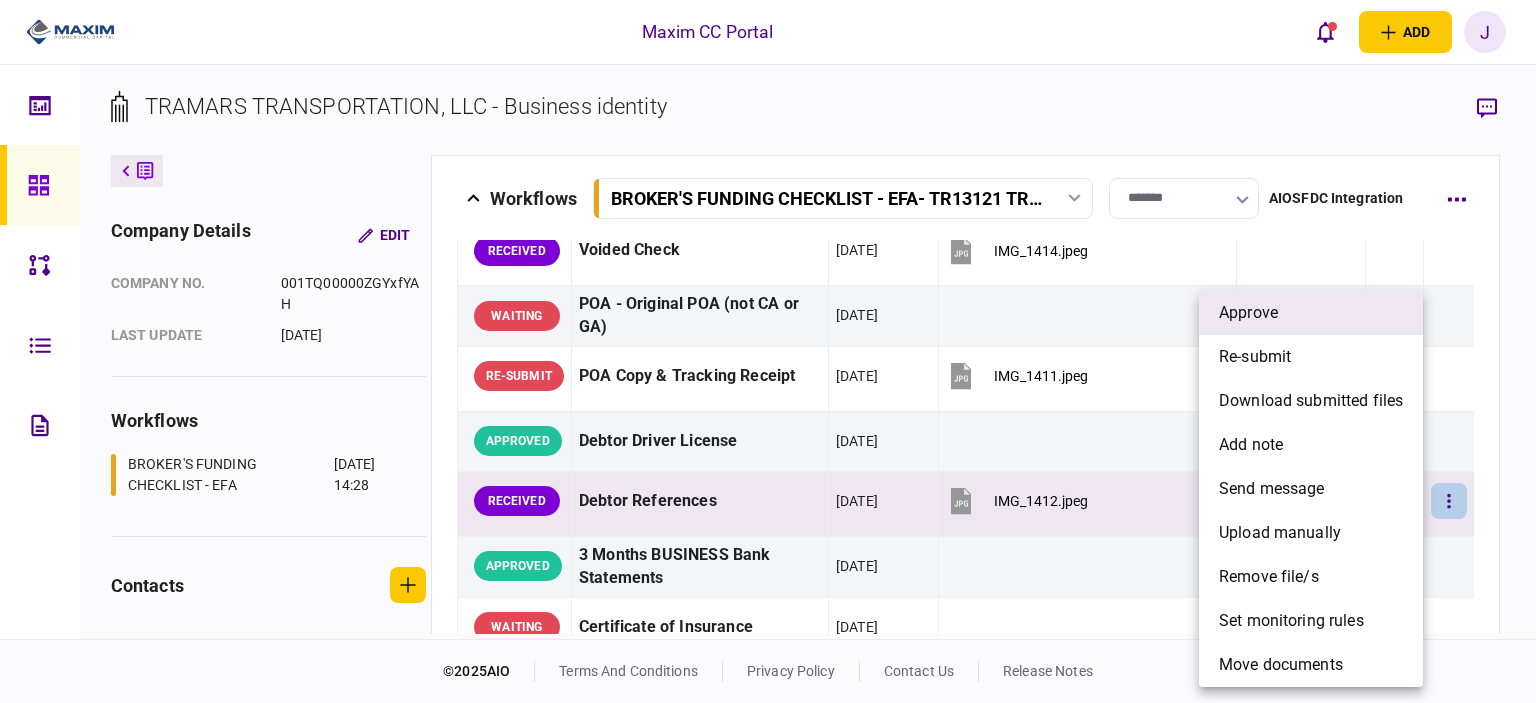 click on "approve" at bounding box center (1311, 313) 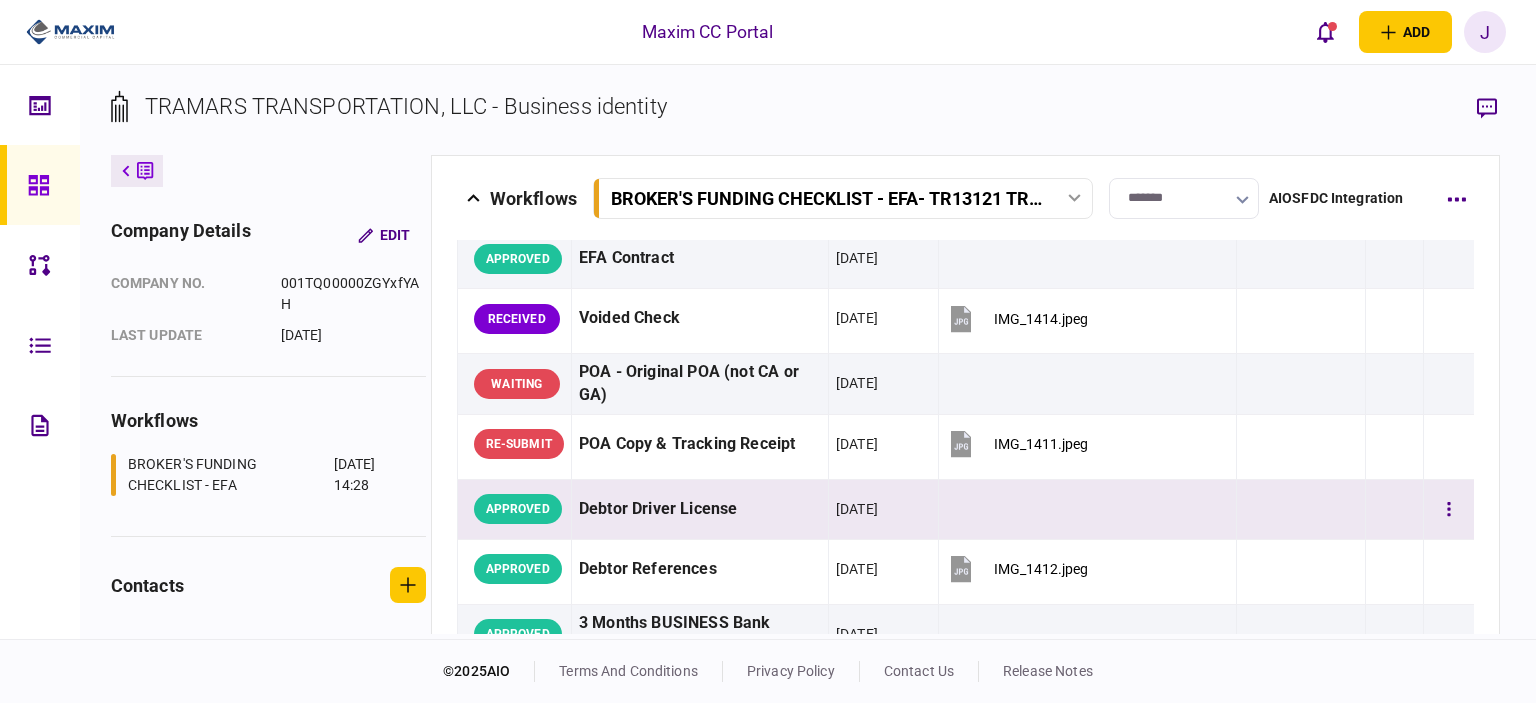 scroll, scrollTop: 100, scrollLeft: 0, axis: vertical 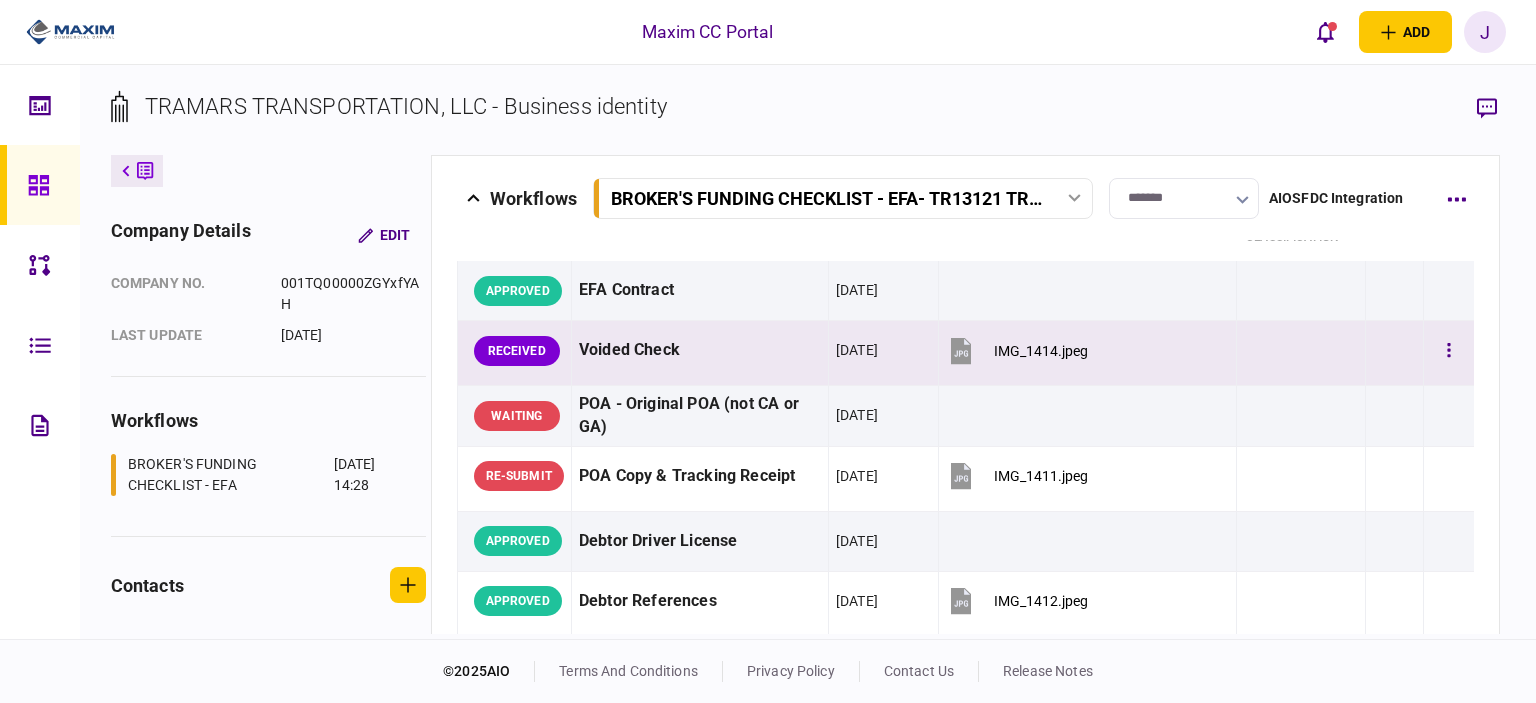 click on "IMG_1414.jpeg" at bounding box center (1041, 351) 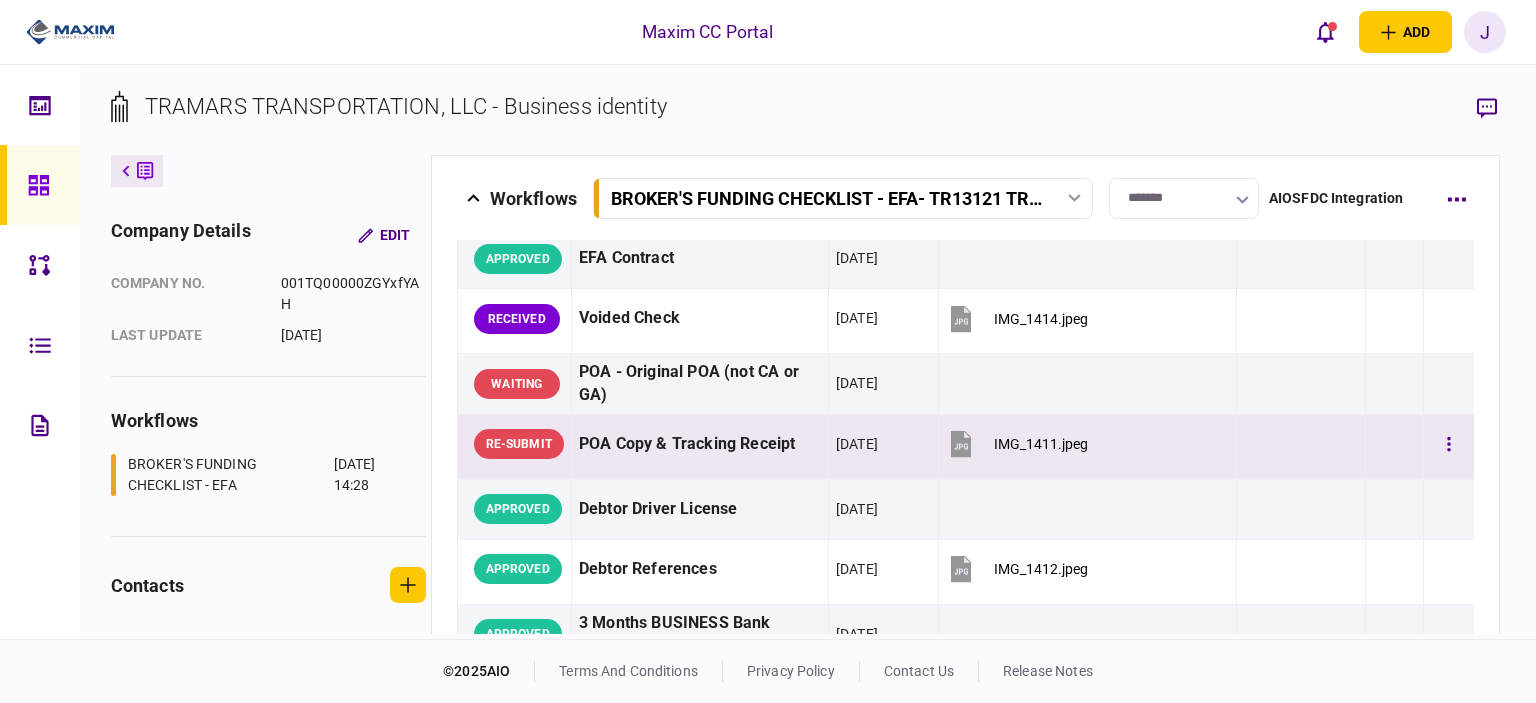 scroll, scrollTop: 100, scrollLeft: 0, axis: vertical 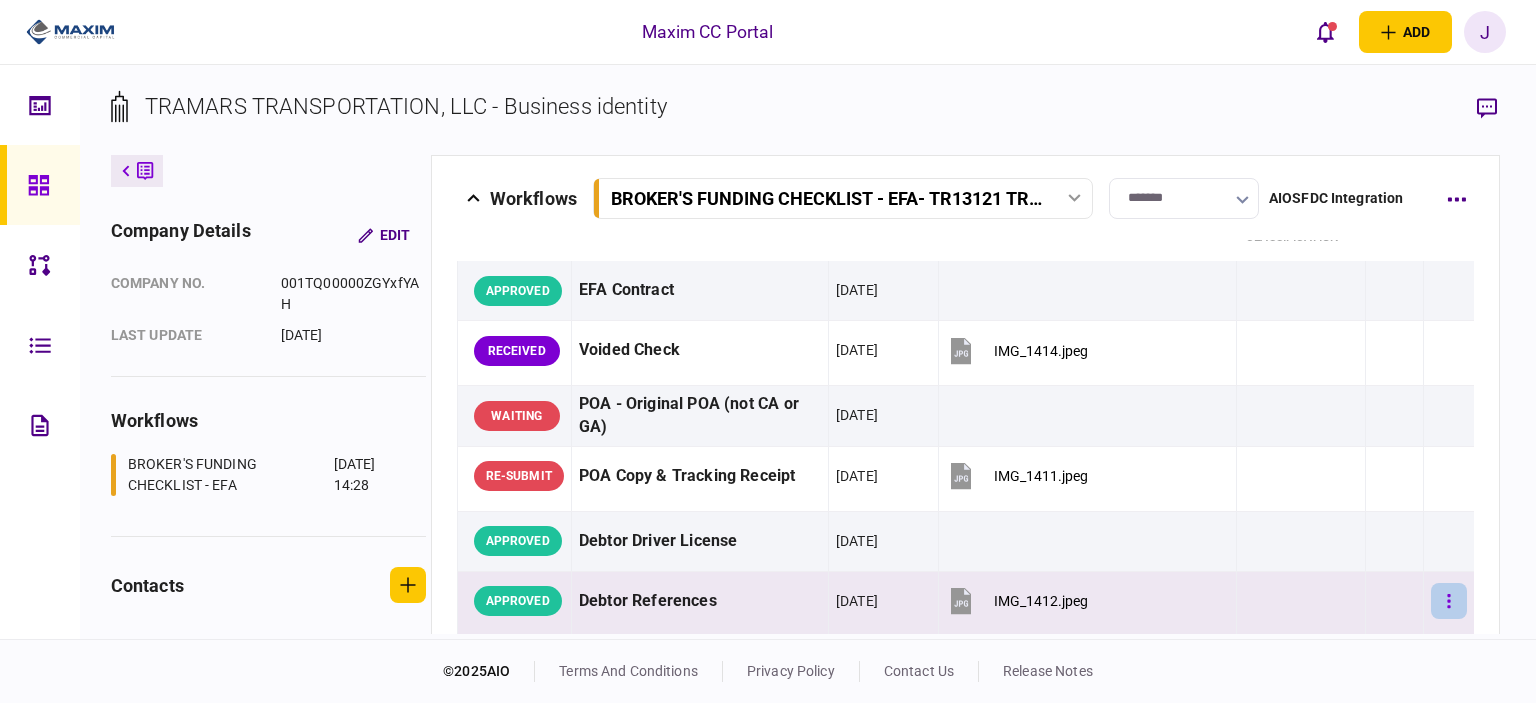 click at bounding box center [1449, 601] 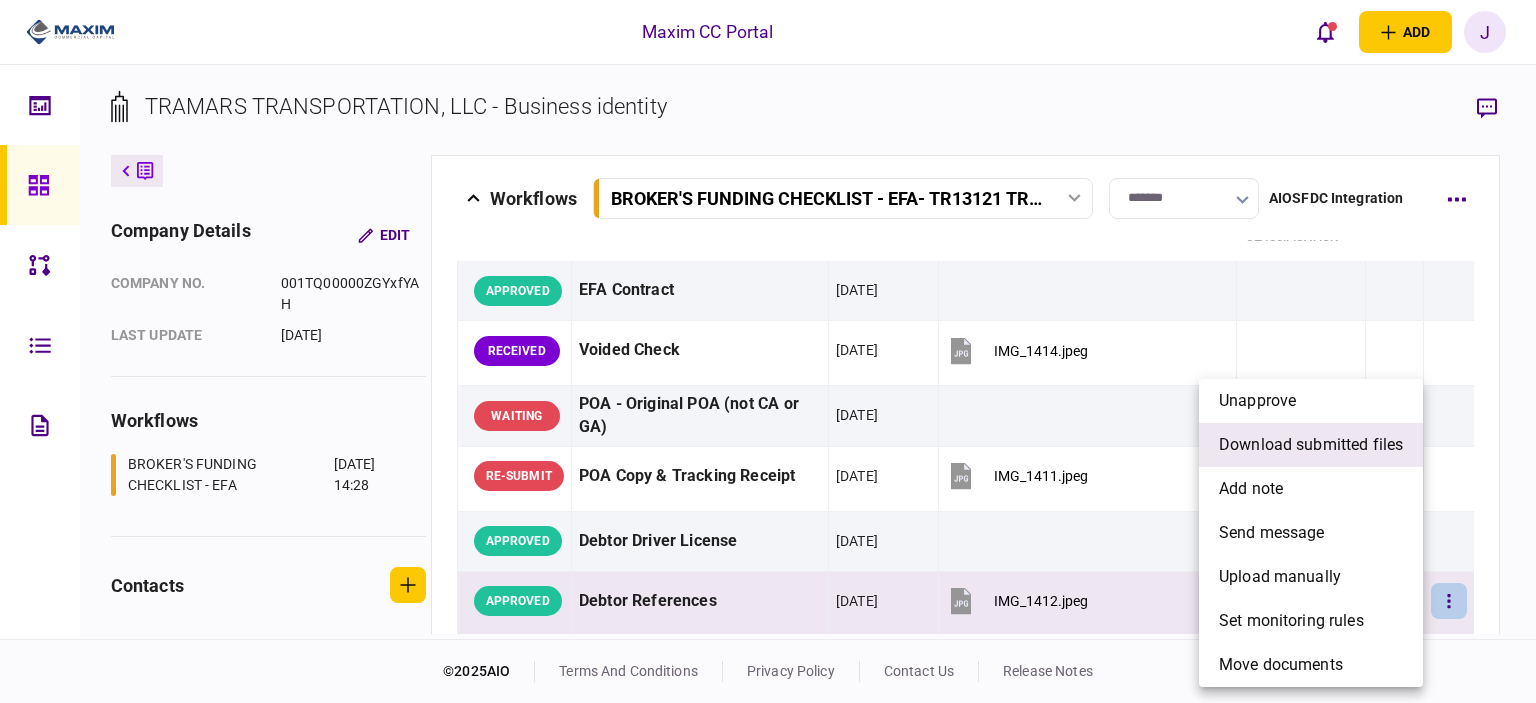 click on "download submitted files" at bounding box center (1311, 445) 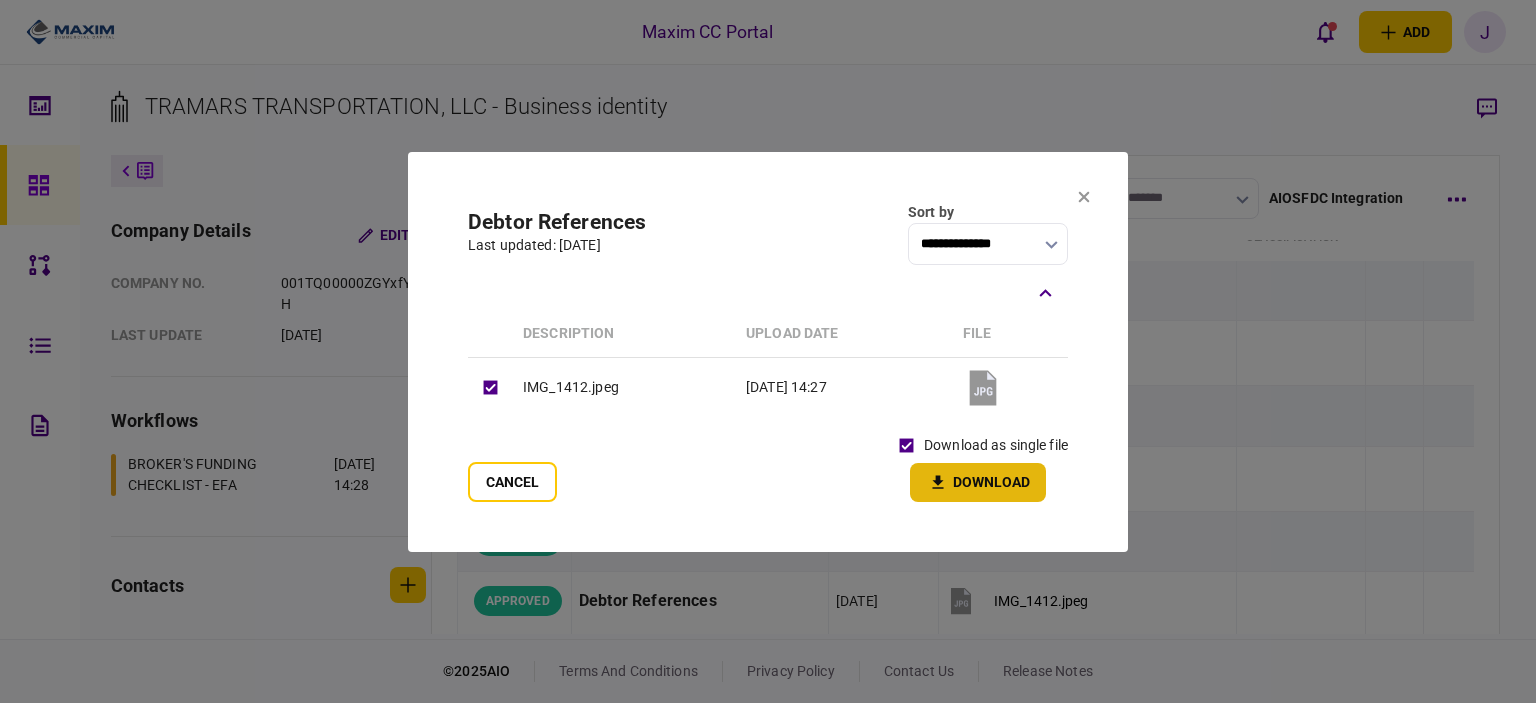 click on "Download" at bounding box center [978, 482] 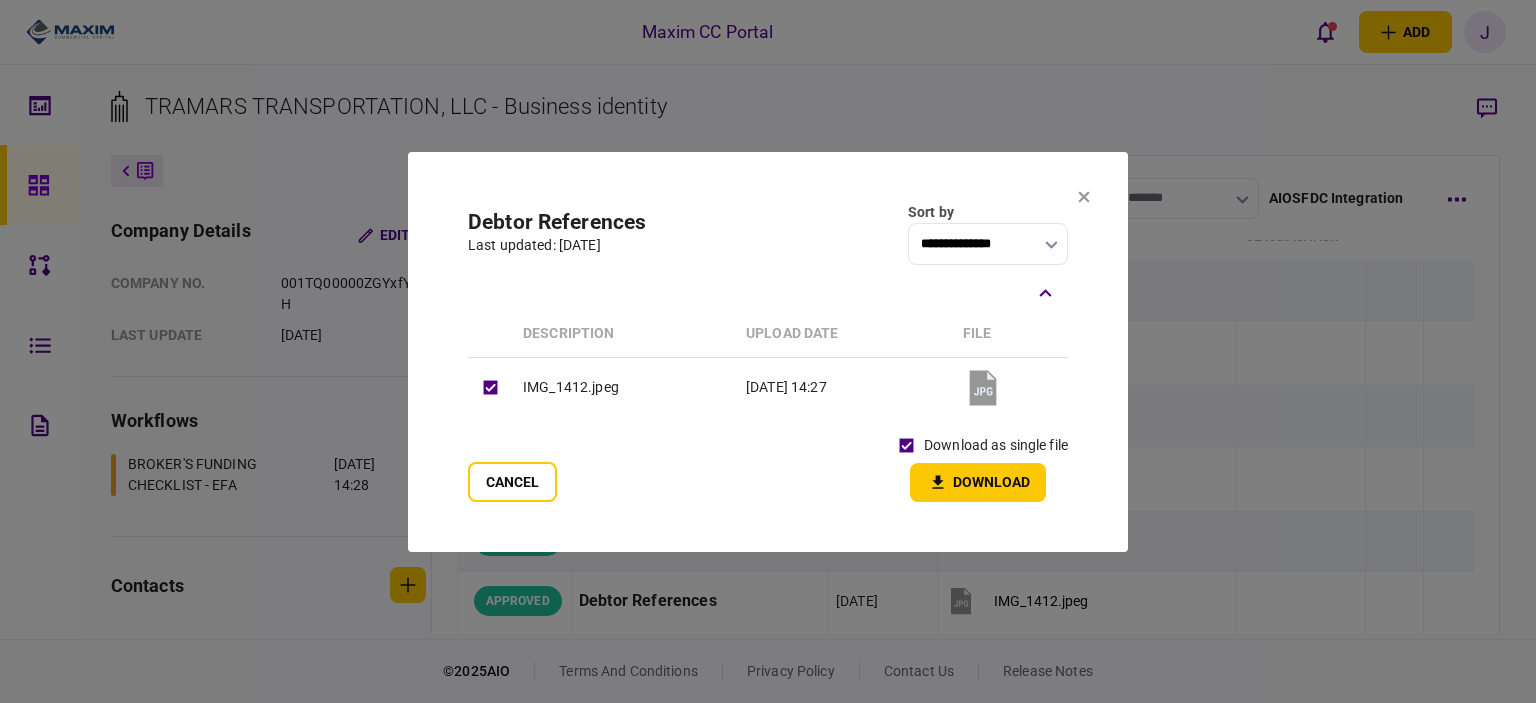click 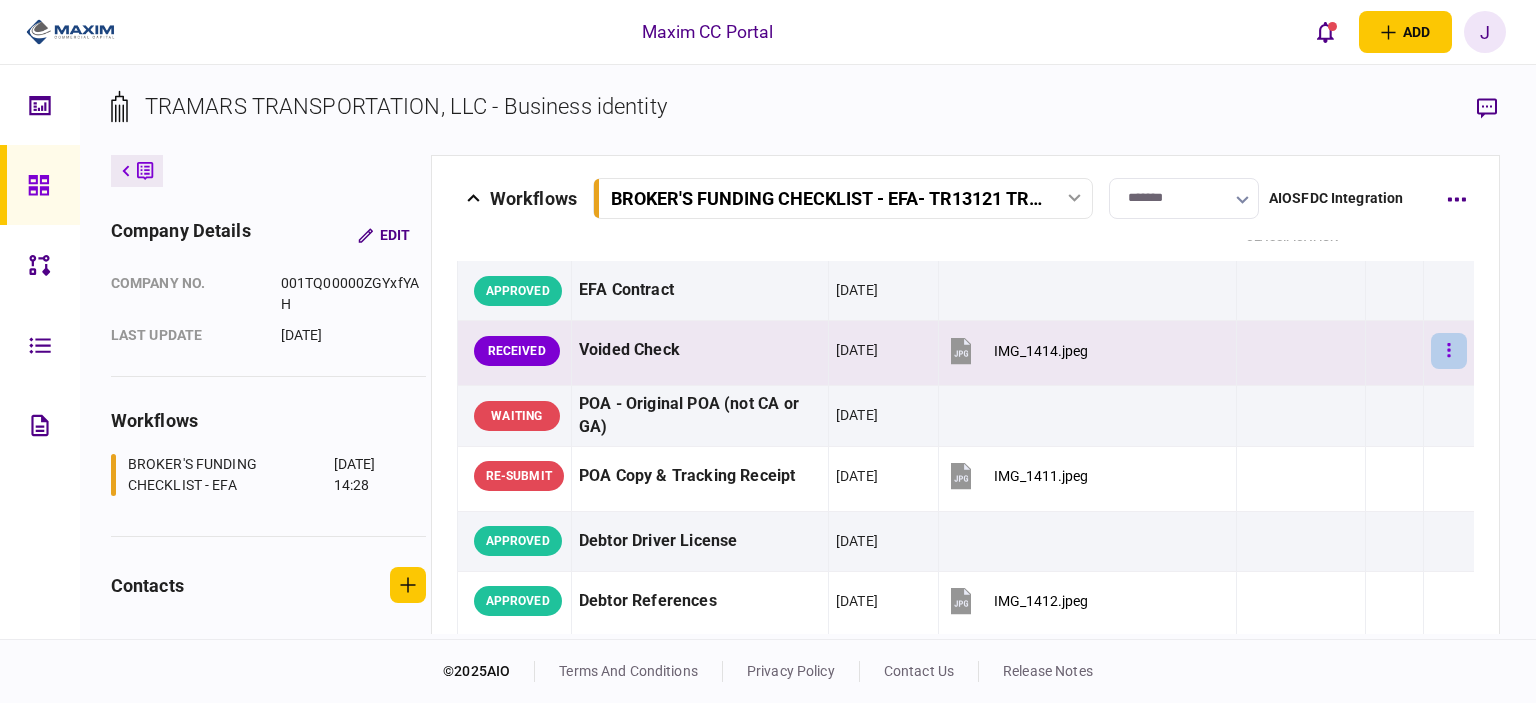 click at bounding box center (1449, 351) 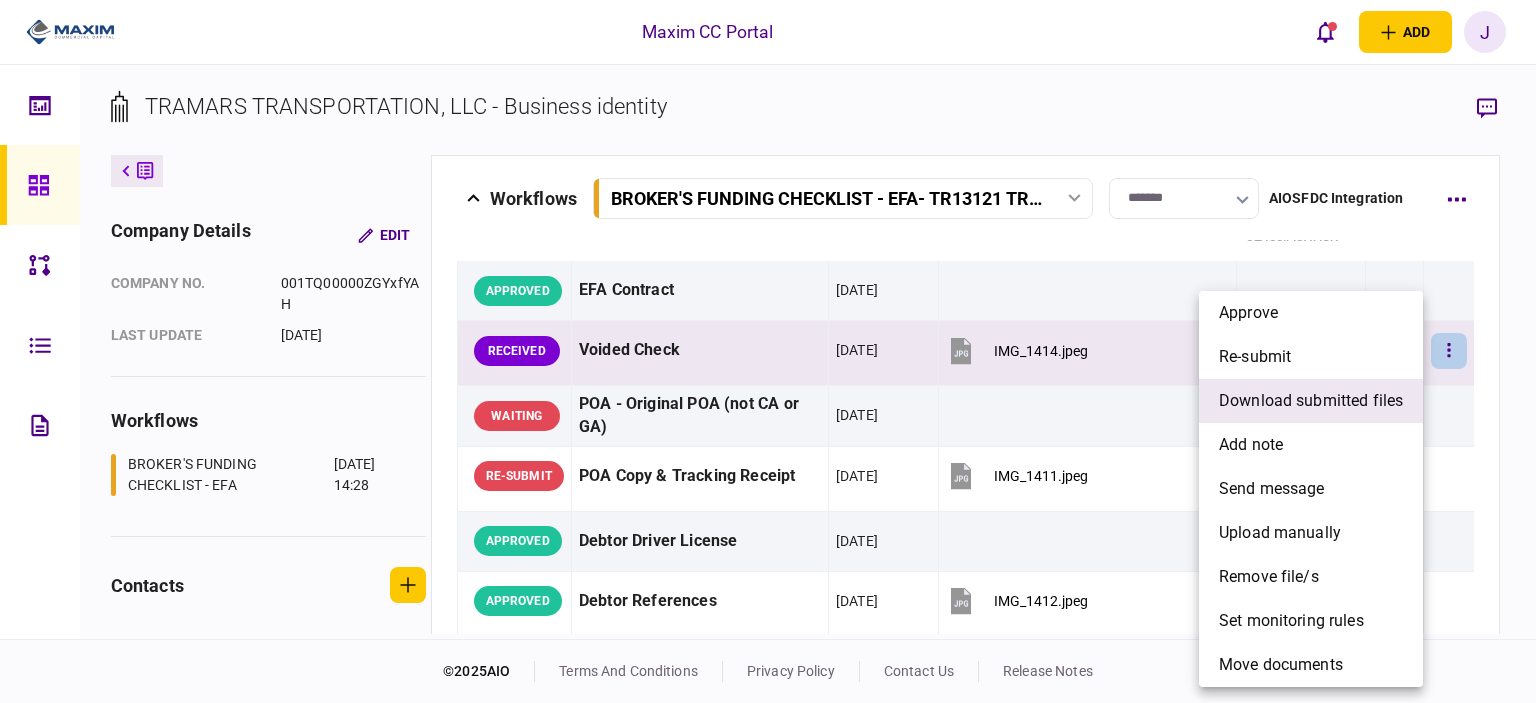 click on "download submitted files" at bounding box center [1311, 401] 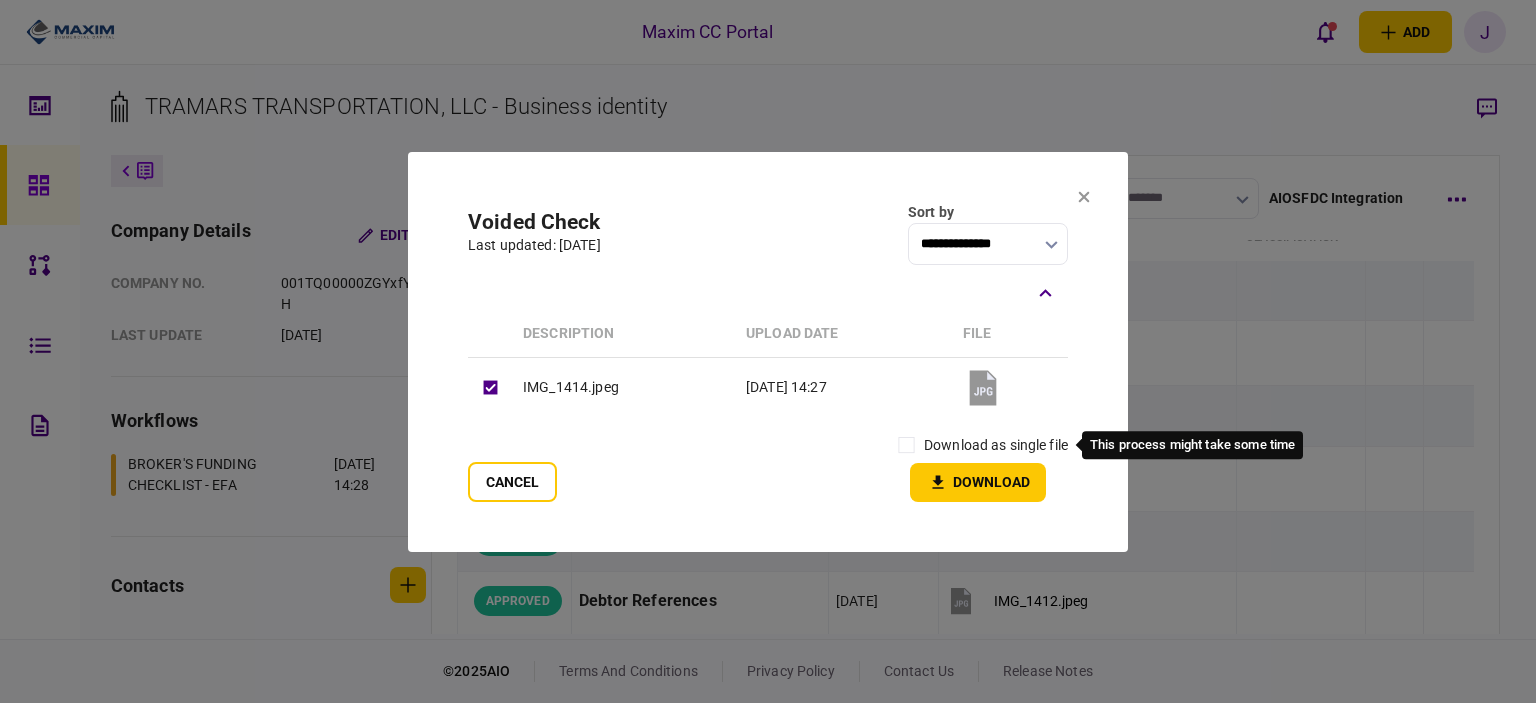 click on "download as single file" at bounding box center [996, 445] 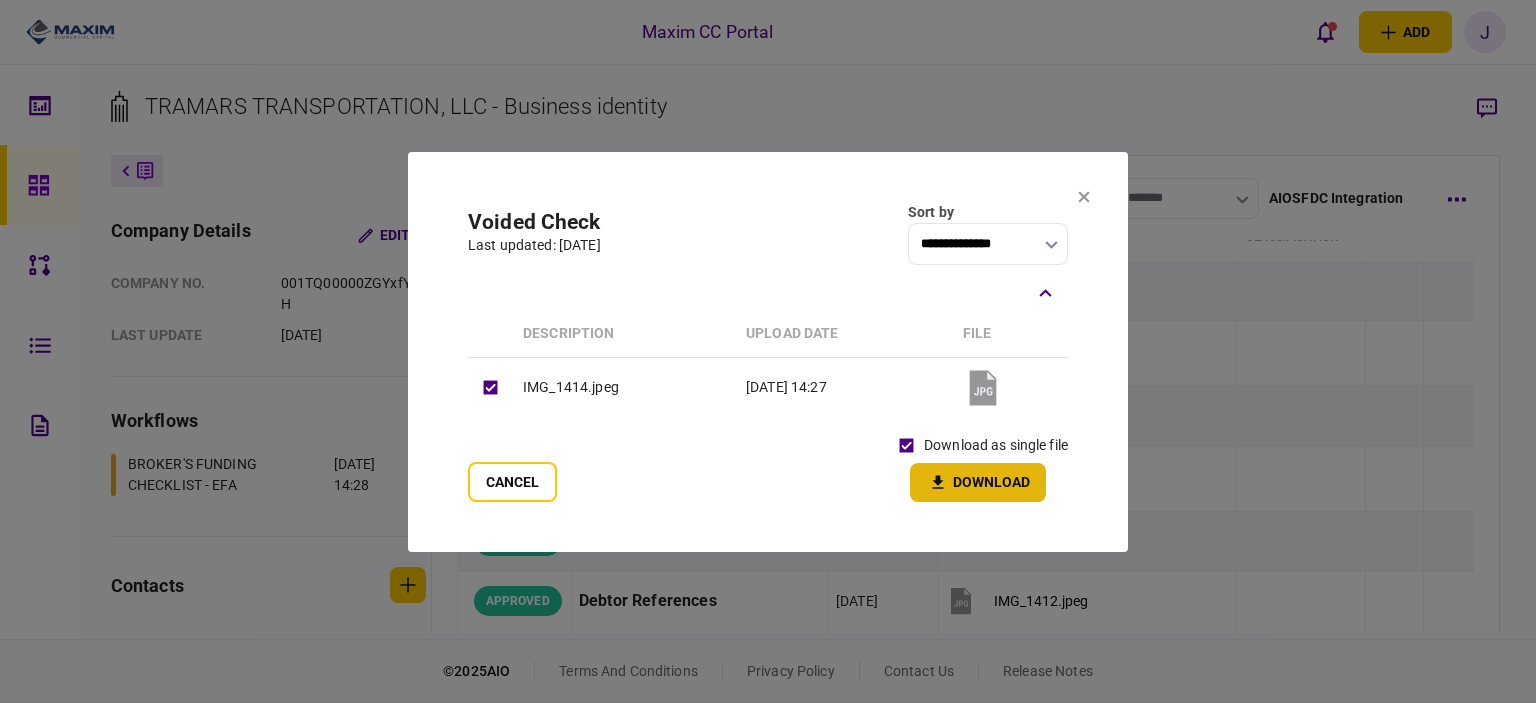 click on "Download" at bounding box center (978, 482) 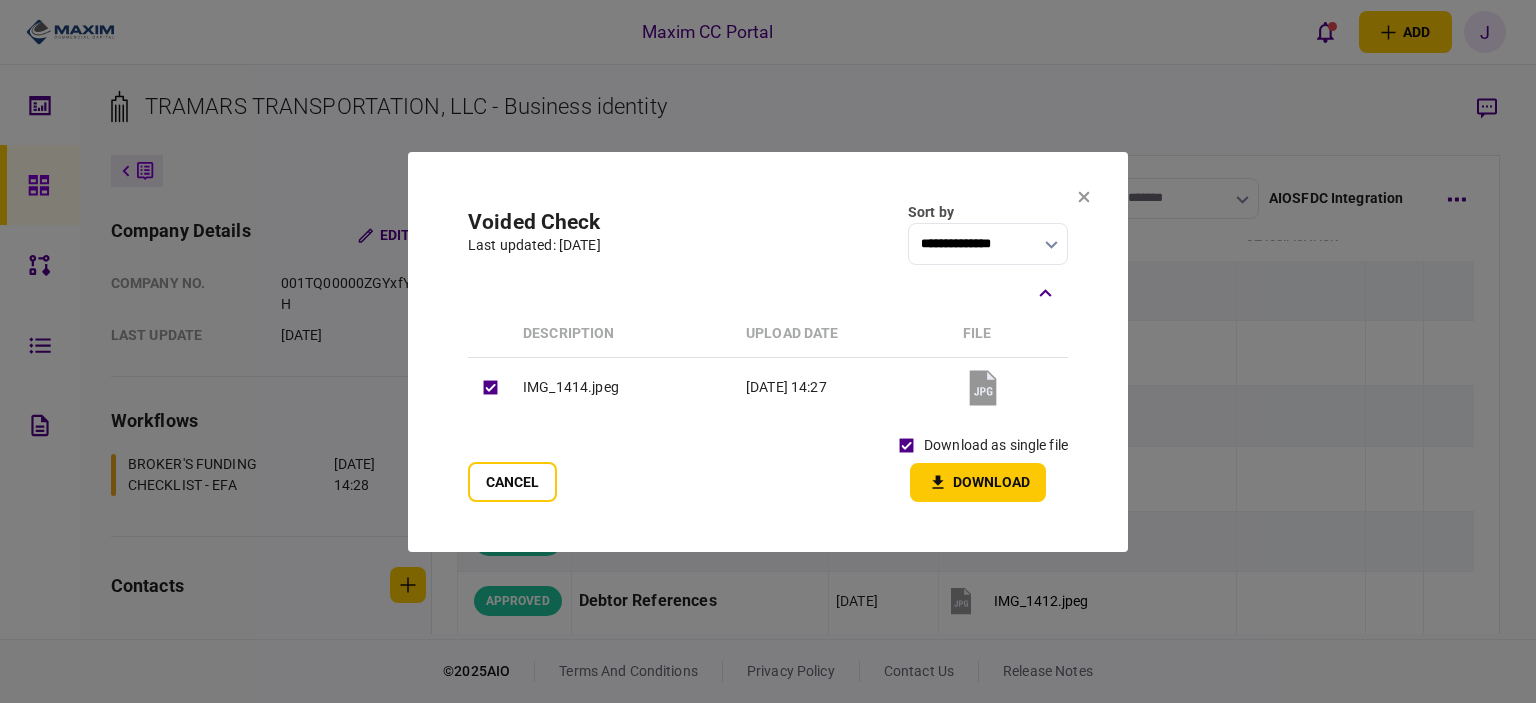 click on "**********" at bounding box center [768, 352] 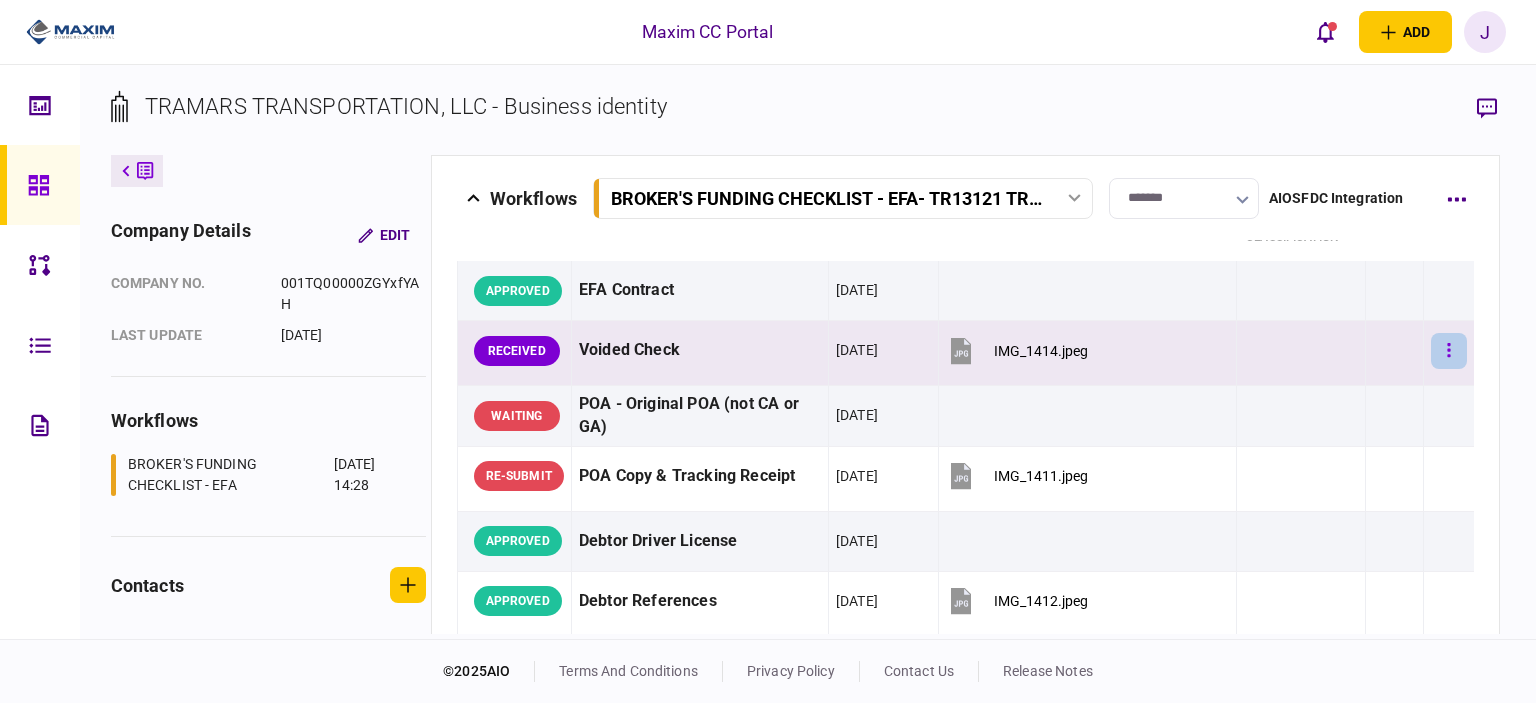 click 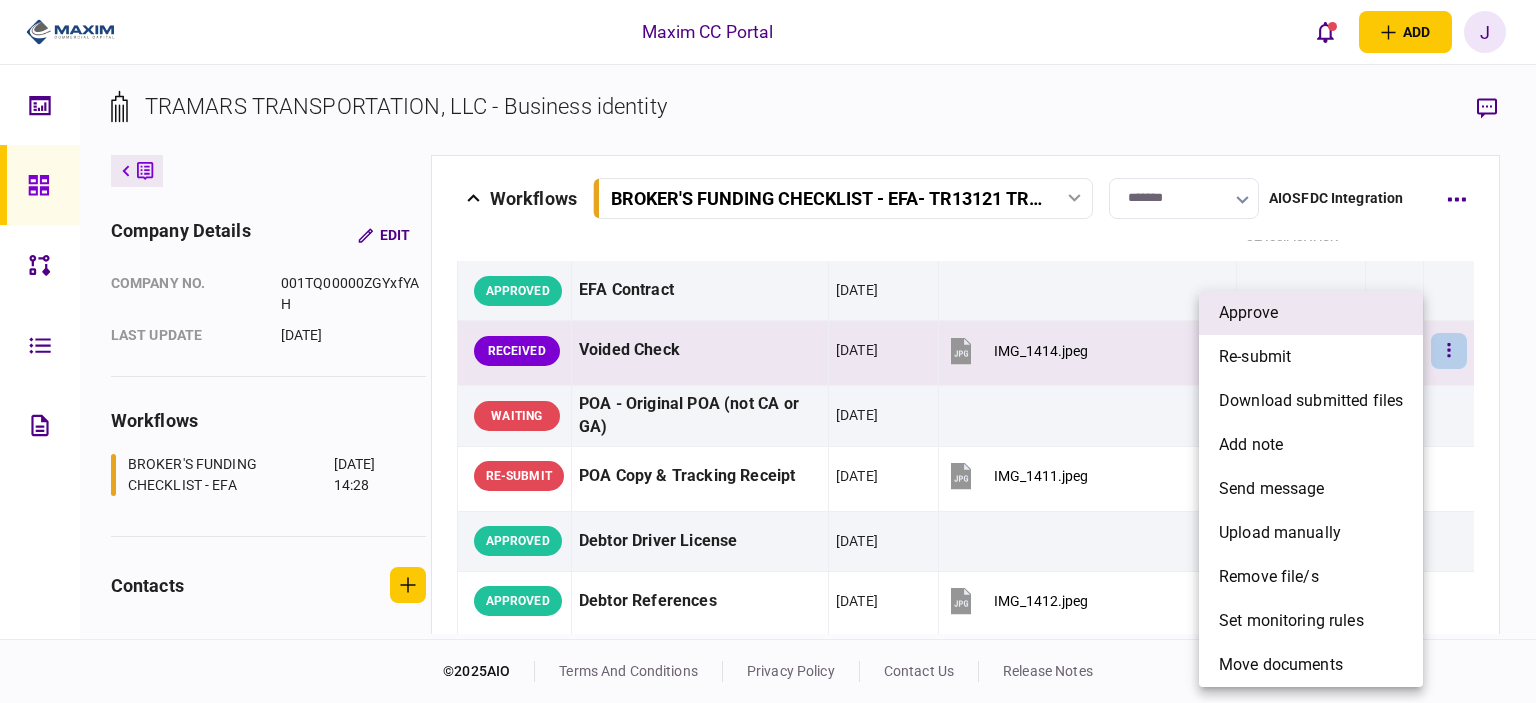click on "approve" at bounding box center (1311, 313) 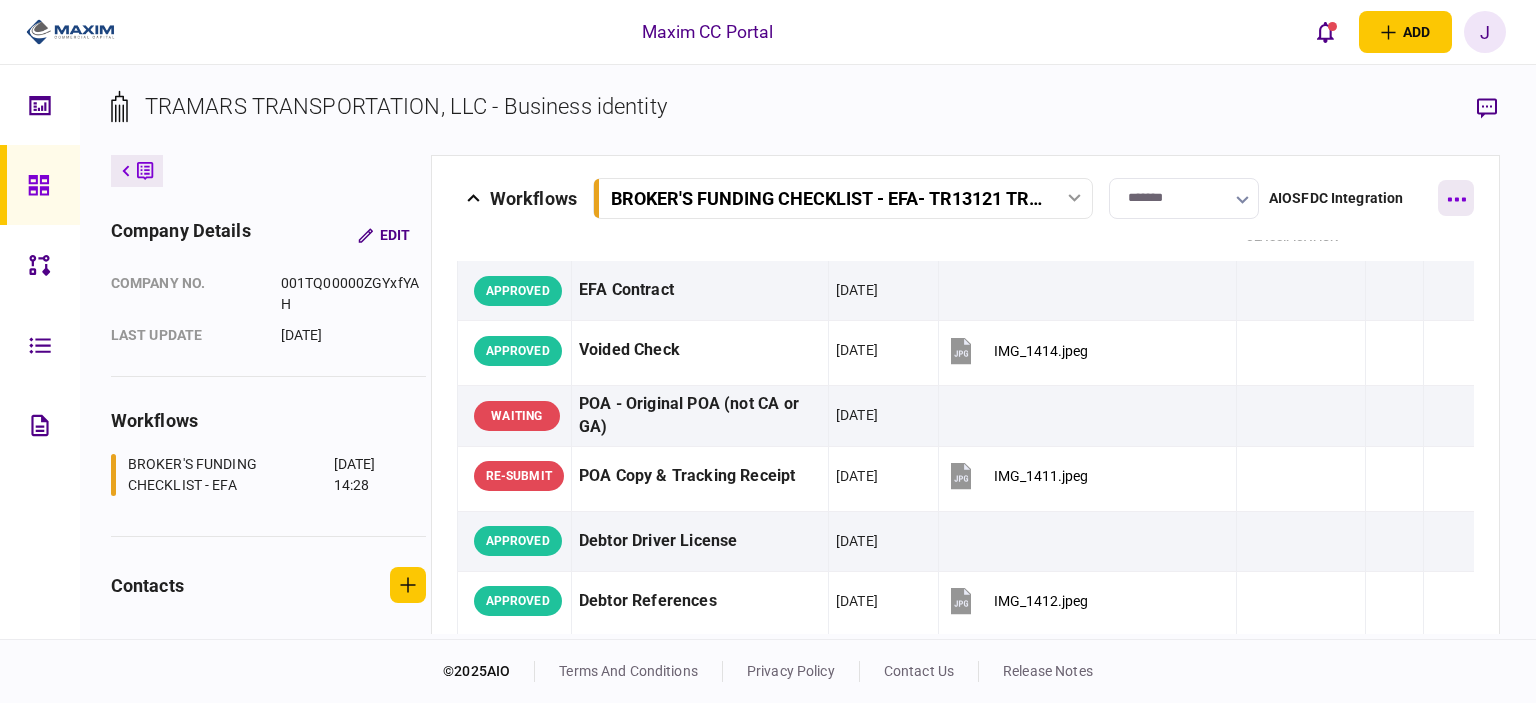 click 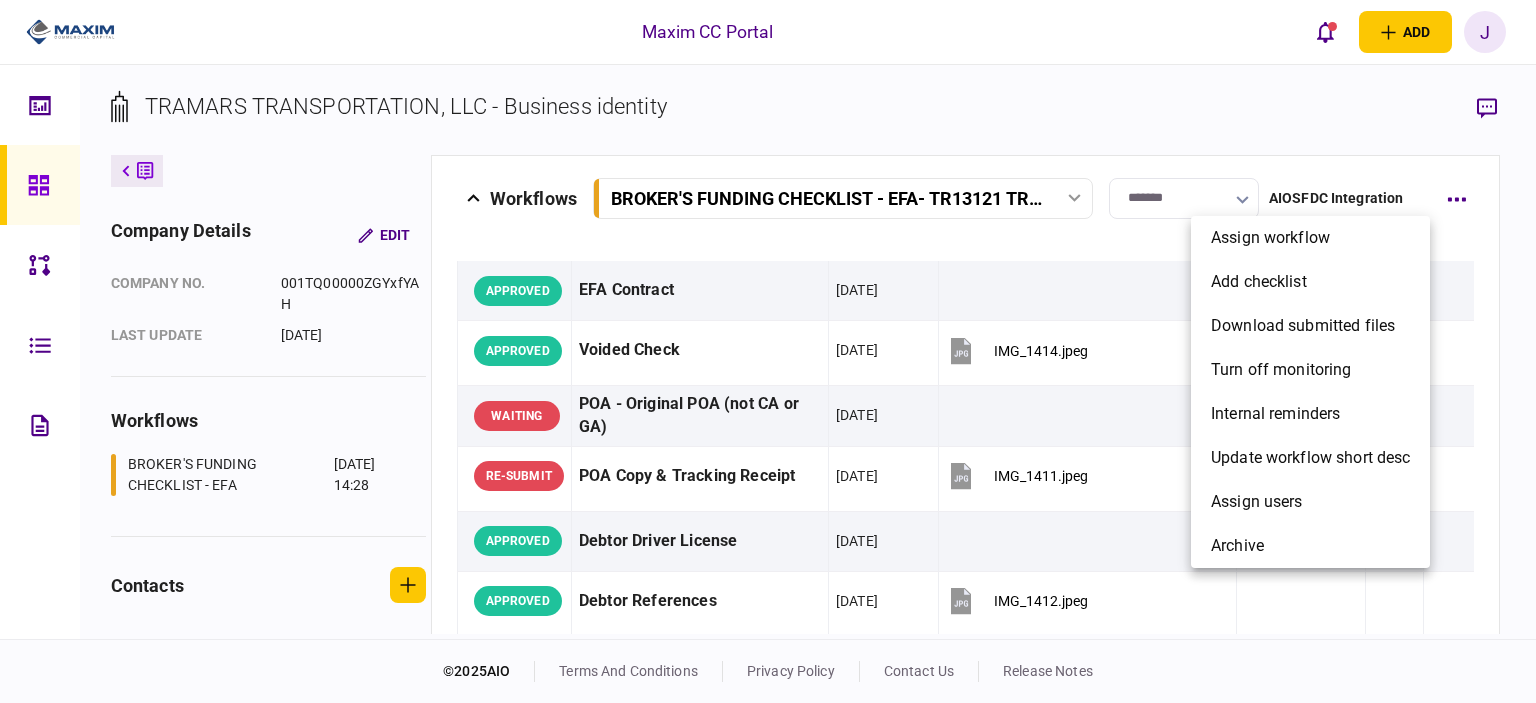 click at bounding box center [768, 351] 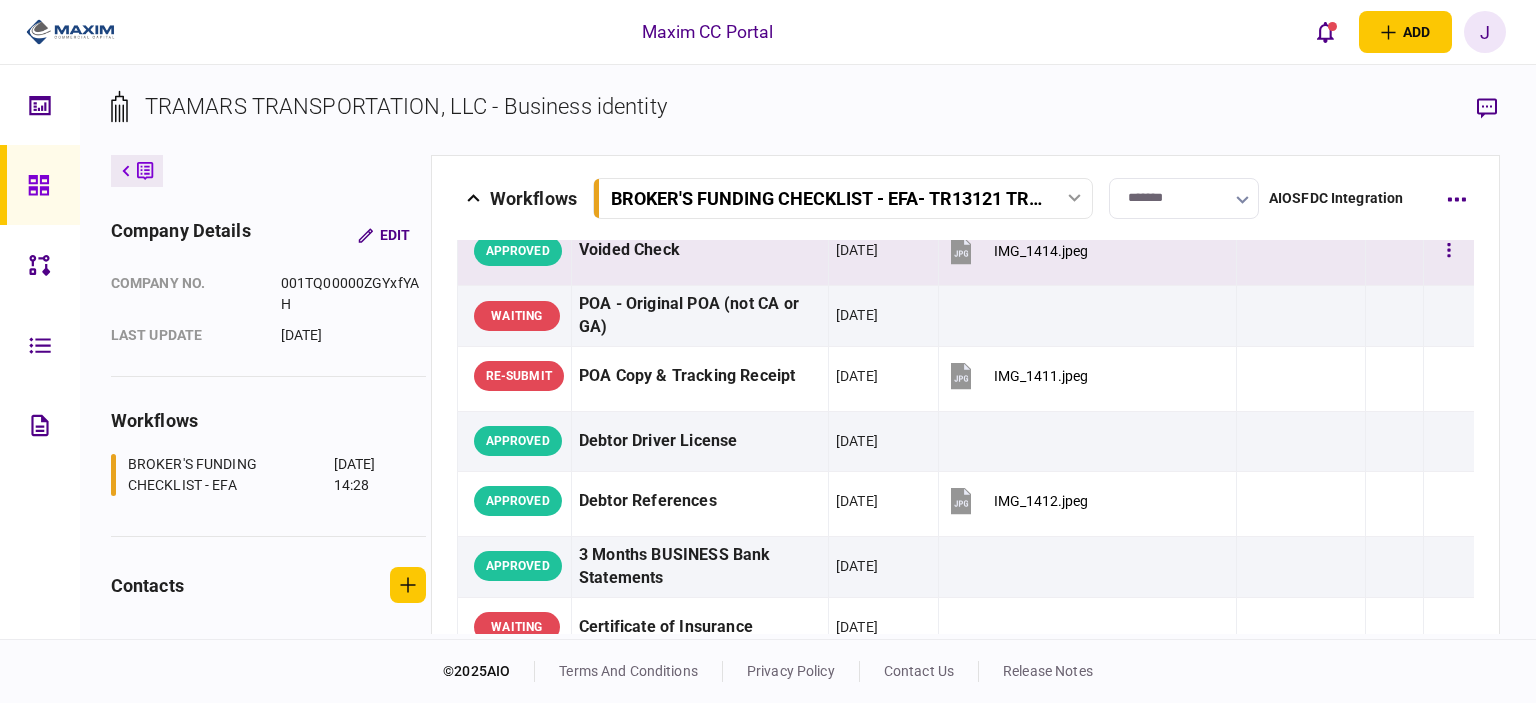 scroll, scrollTop: 0, scrollLeft: 0, axis: both 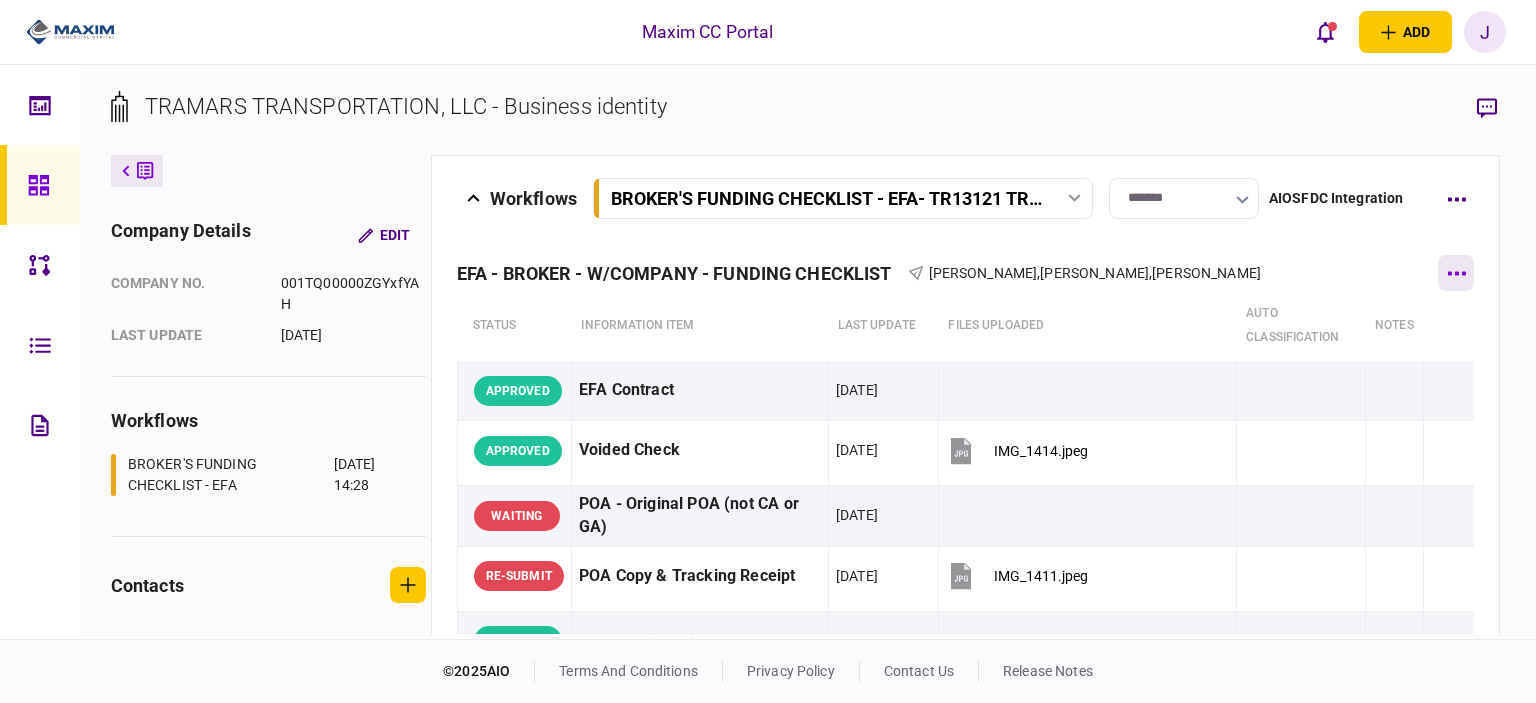 click at bounding box center (1456, 273) 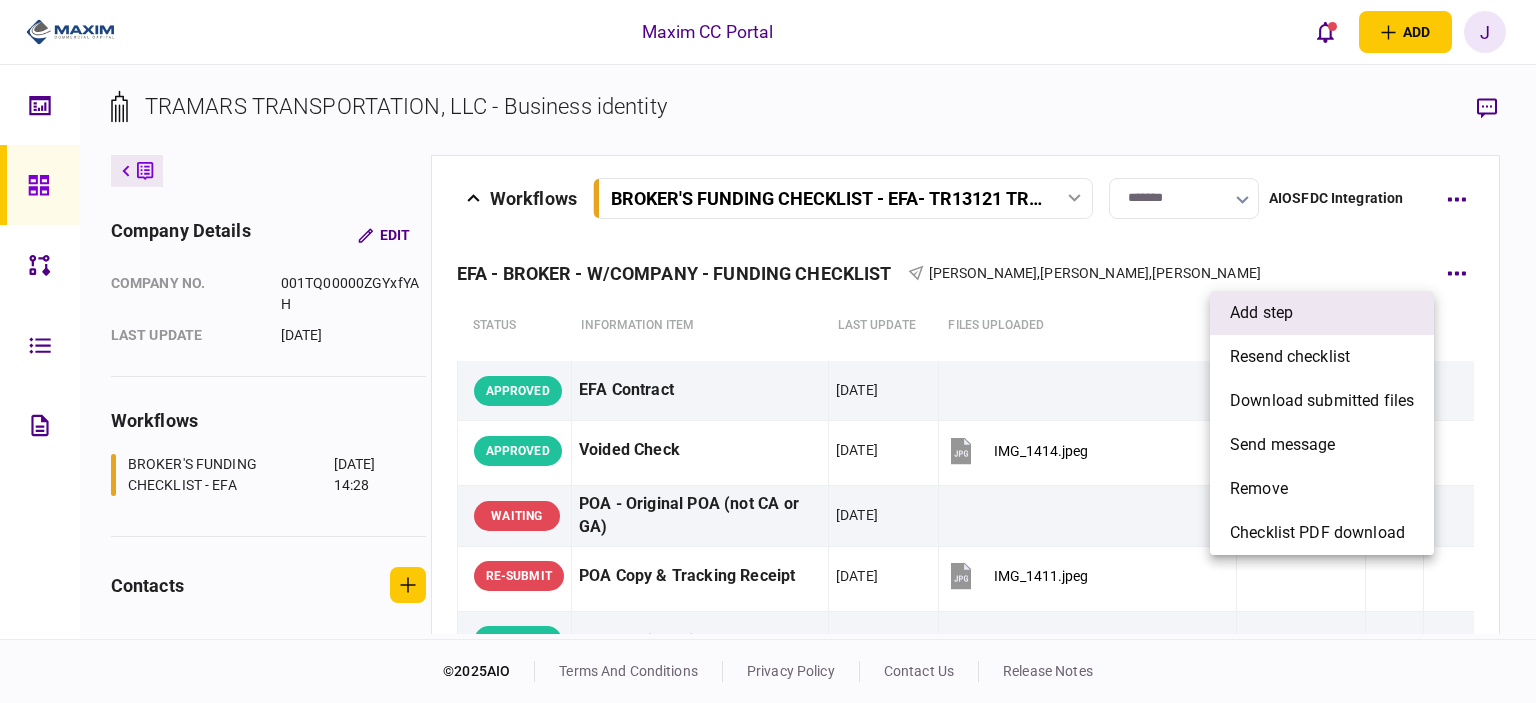 click on "add step" at bounding box center [1322, 313] 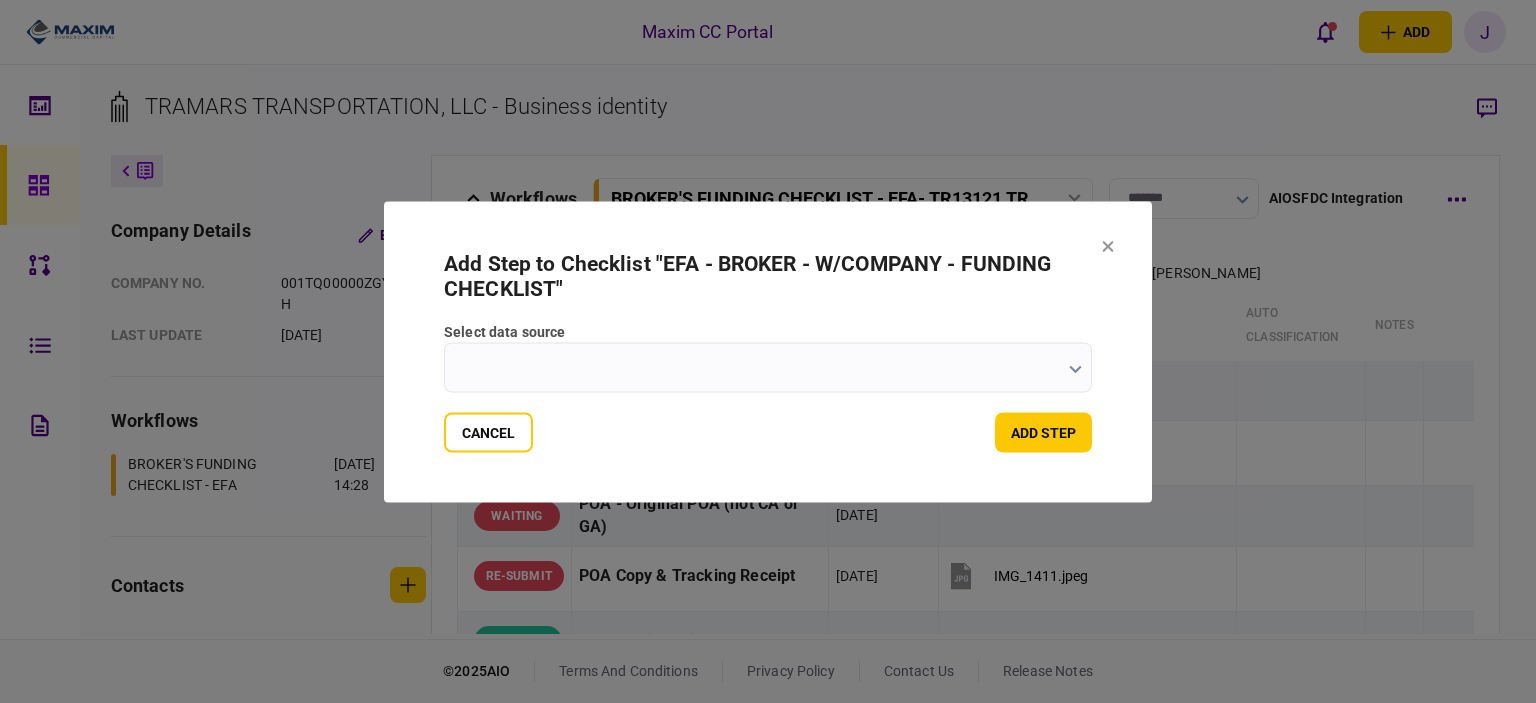 click on "select data source" at bounding box center [768, 367] 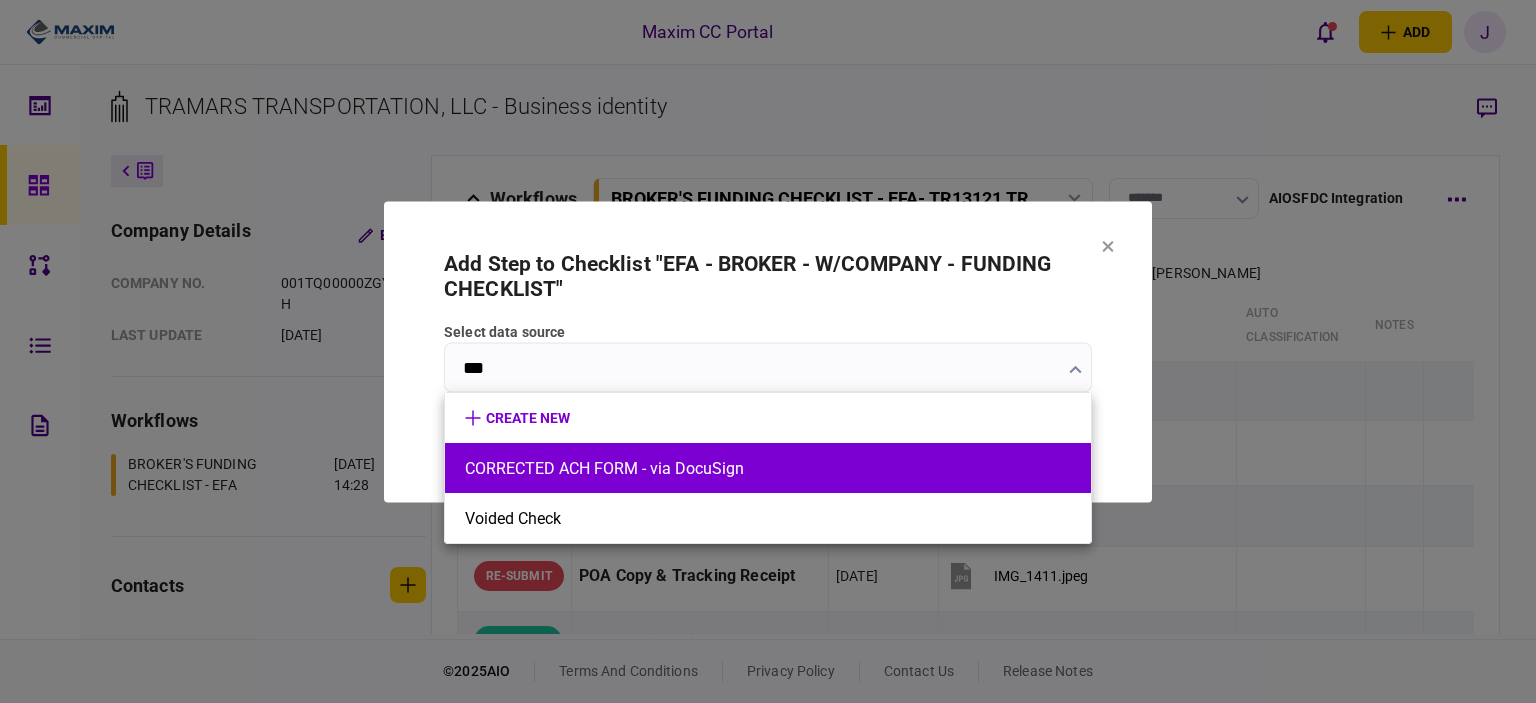 click on "CORRECTED ACH FORM - via DocuSign" at bounding box center (768, 468) 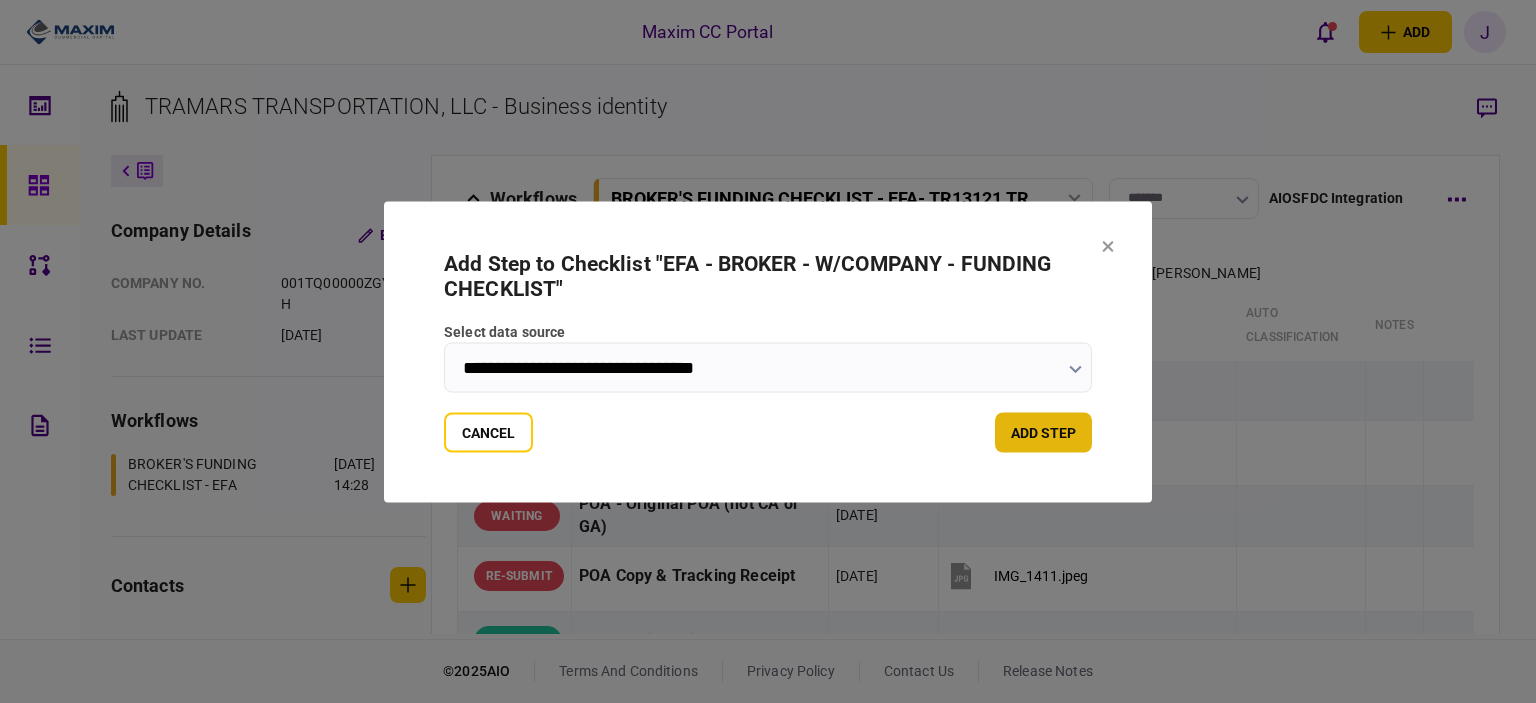 click on "add step" at bounding box center [1043, 432] 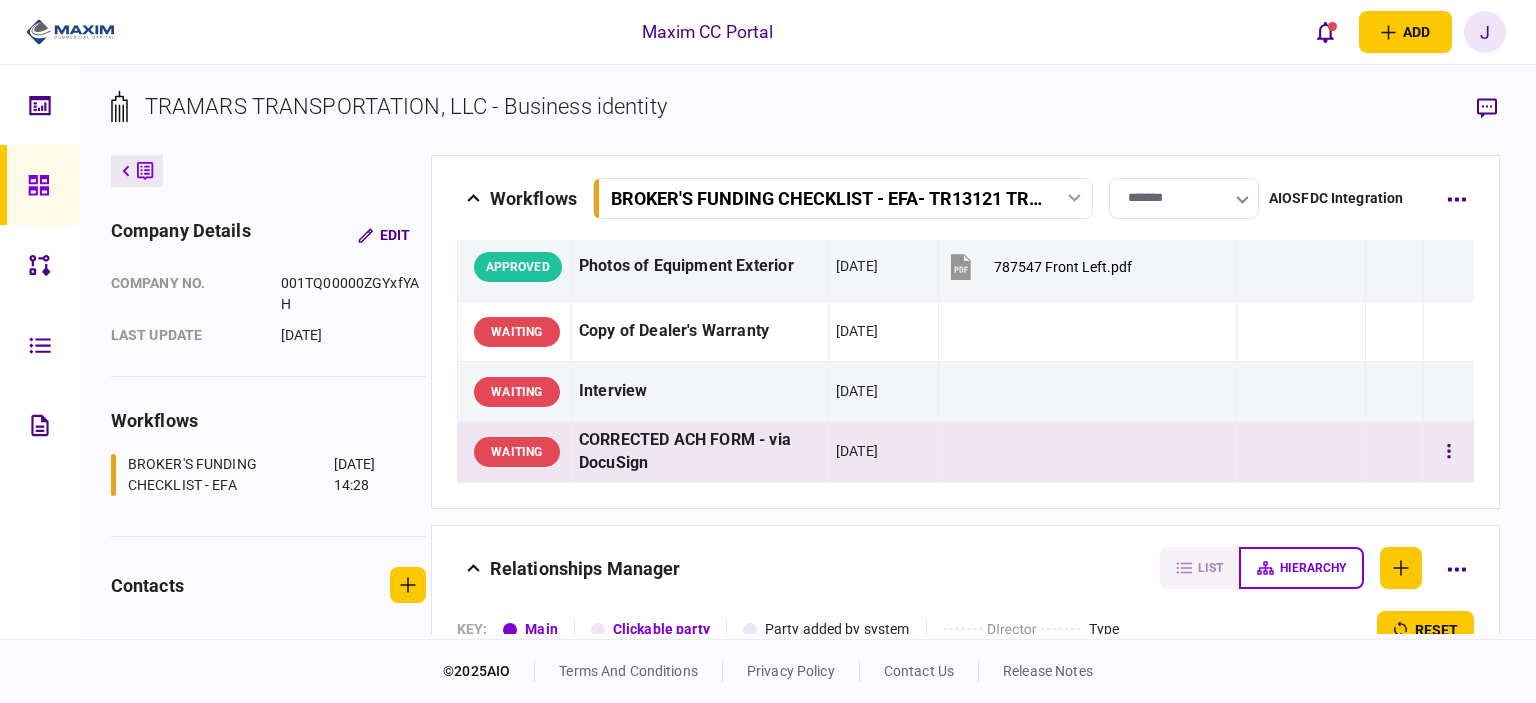 scroll, scrollTop: 2027, scrollLeft: 0, axis: vertical 